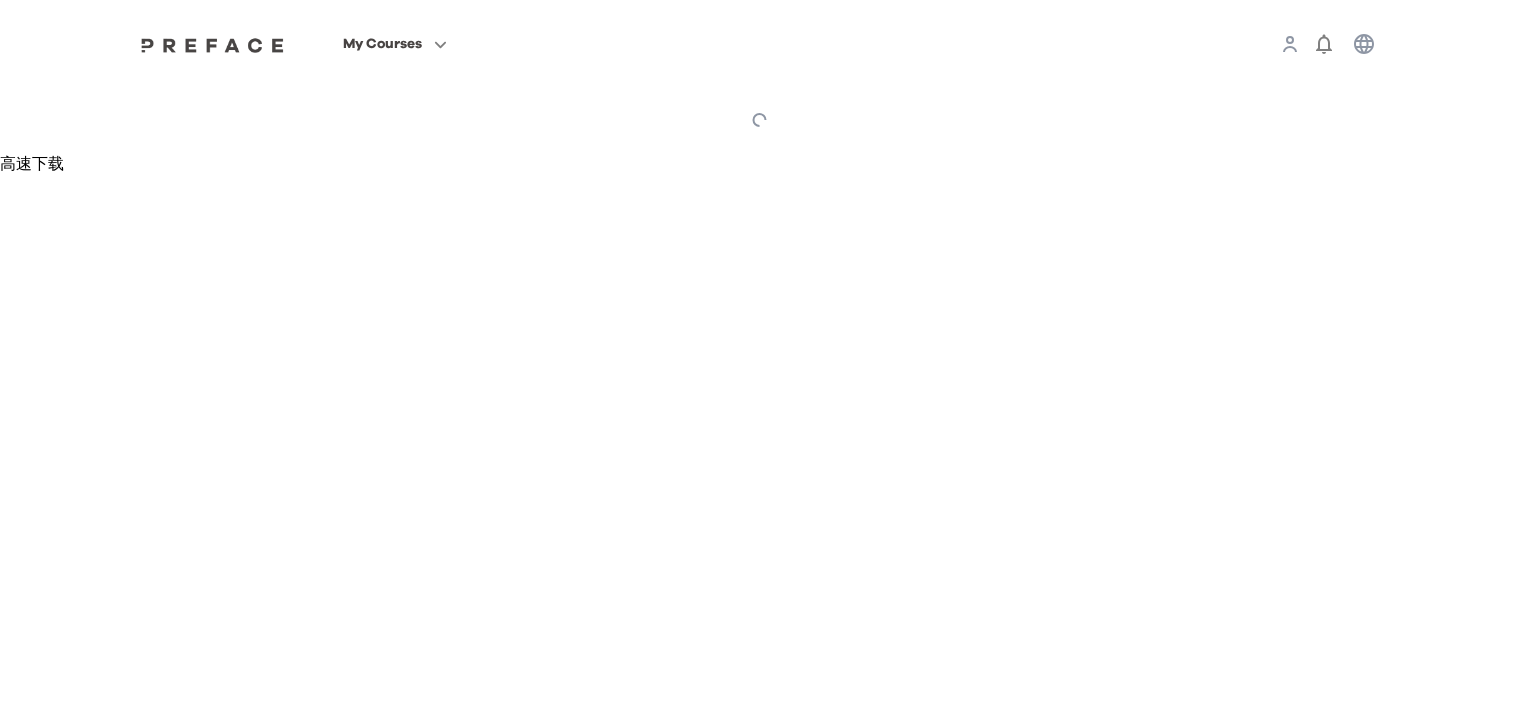 scroll, scrollTop: 0, scrollLeft: 0, axis: both 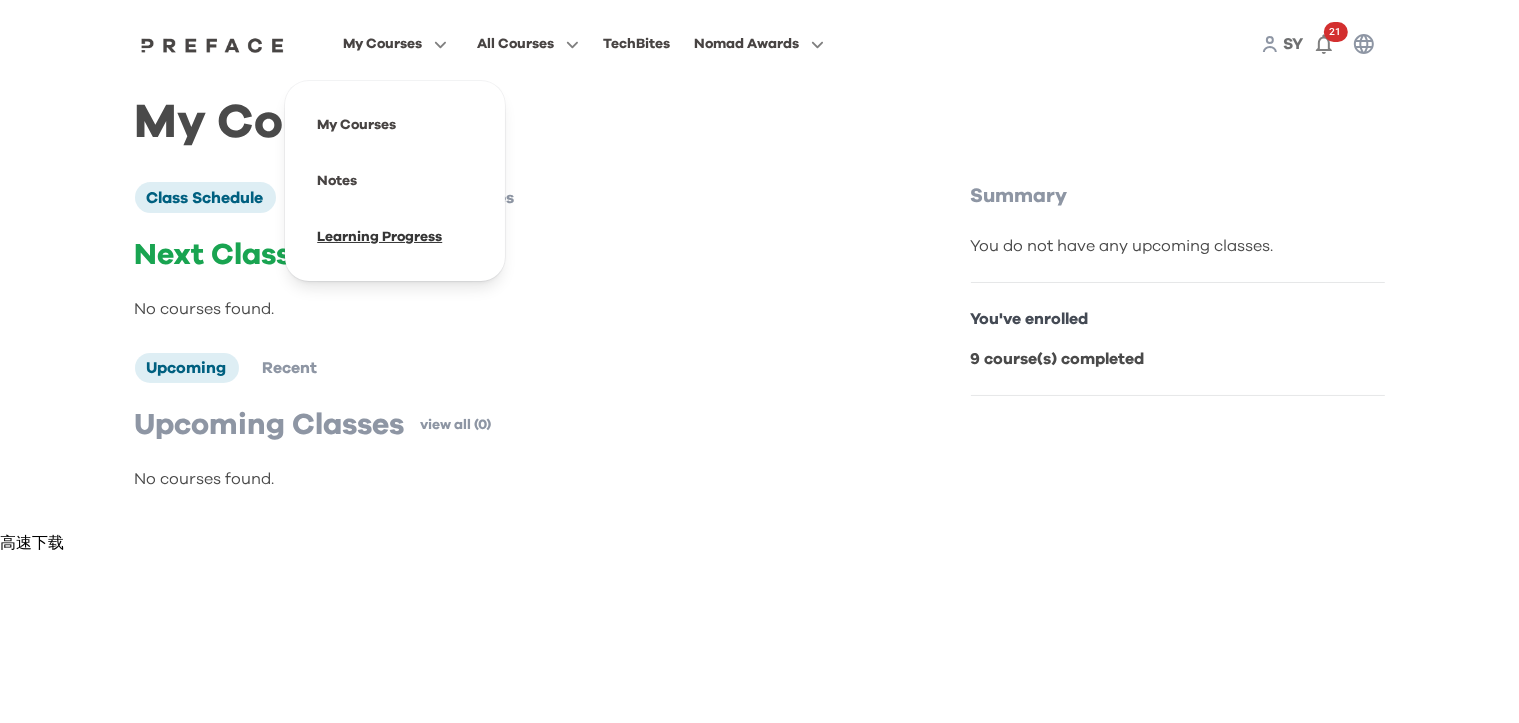 click at bounding box center (395, 237) 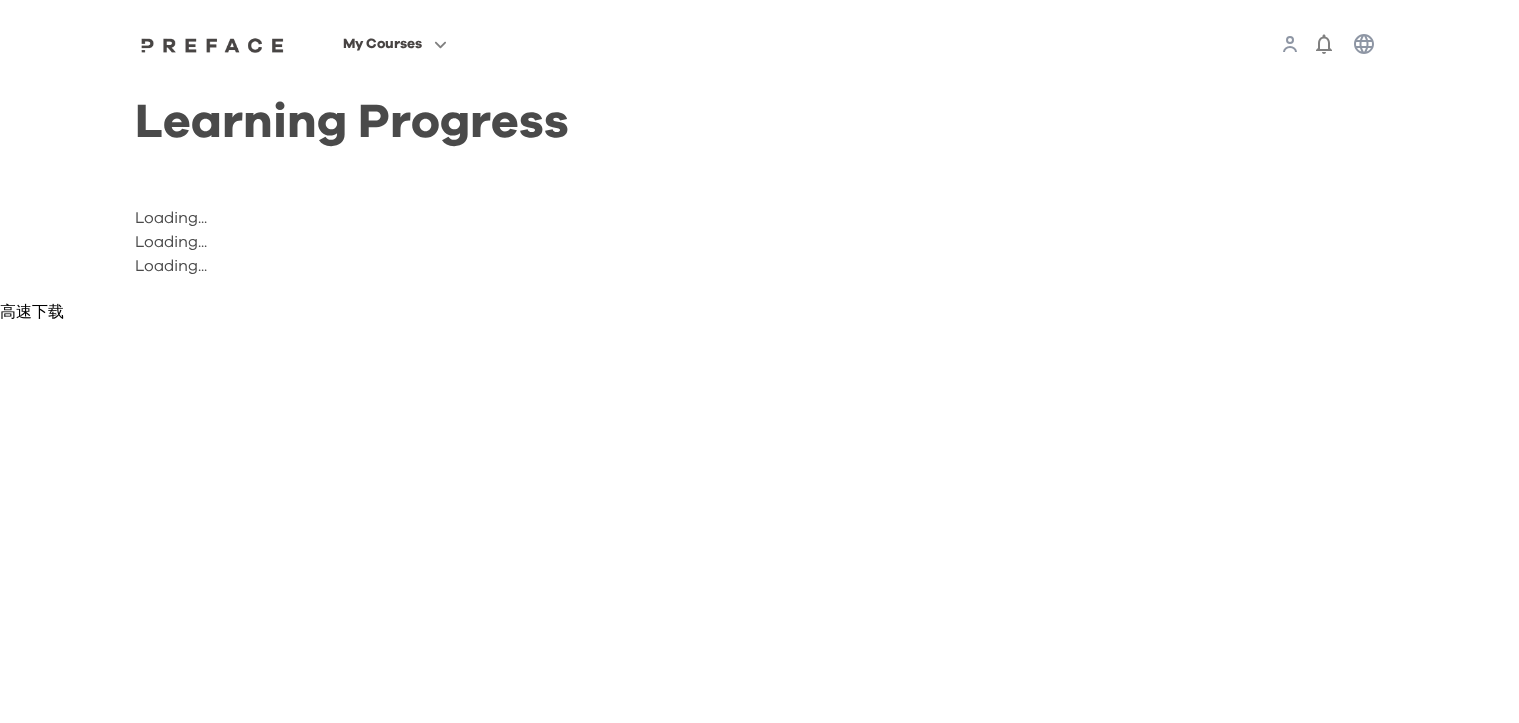 scroll, scrollTop: 0, scrollLeft: 0, axis: both 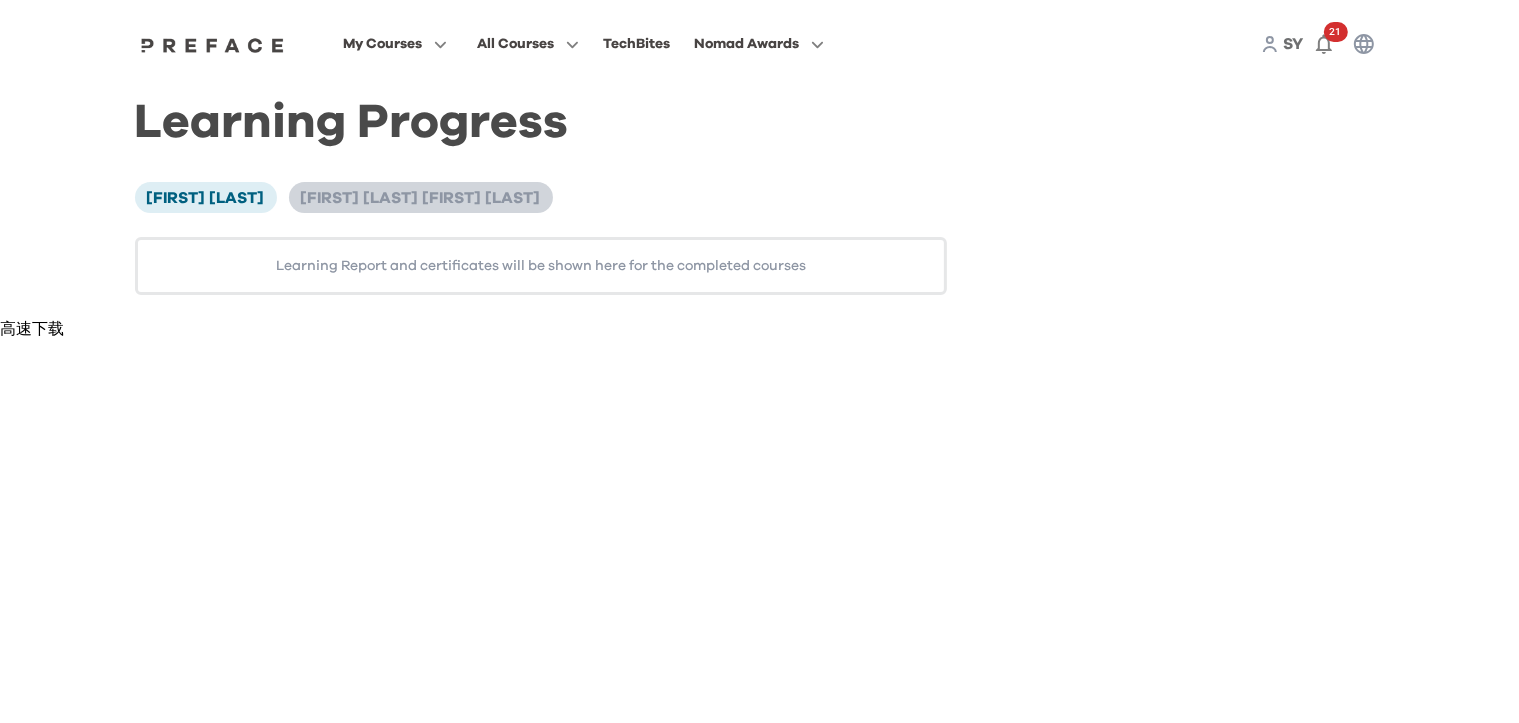click on "Yat Hei Tiffany Wong" at bounding box center [421, 198] 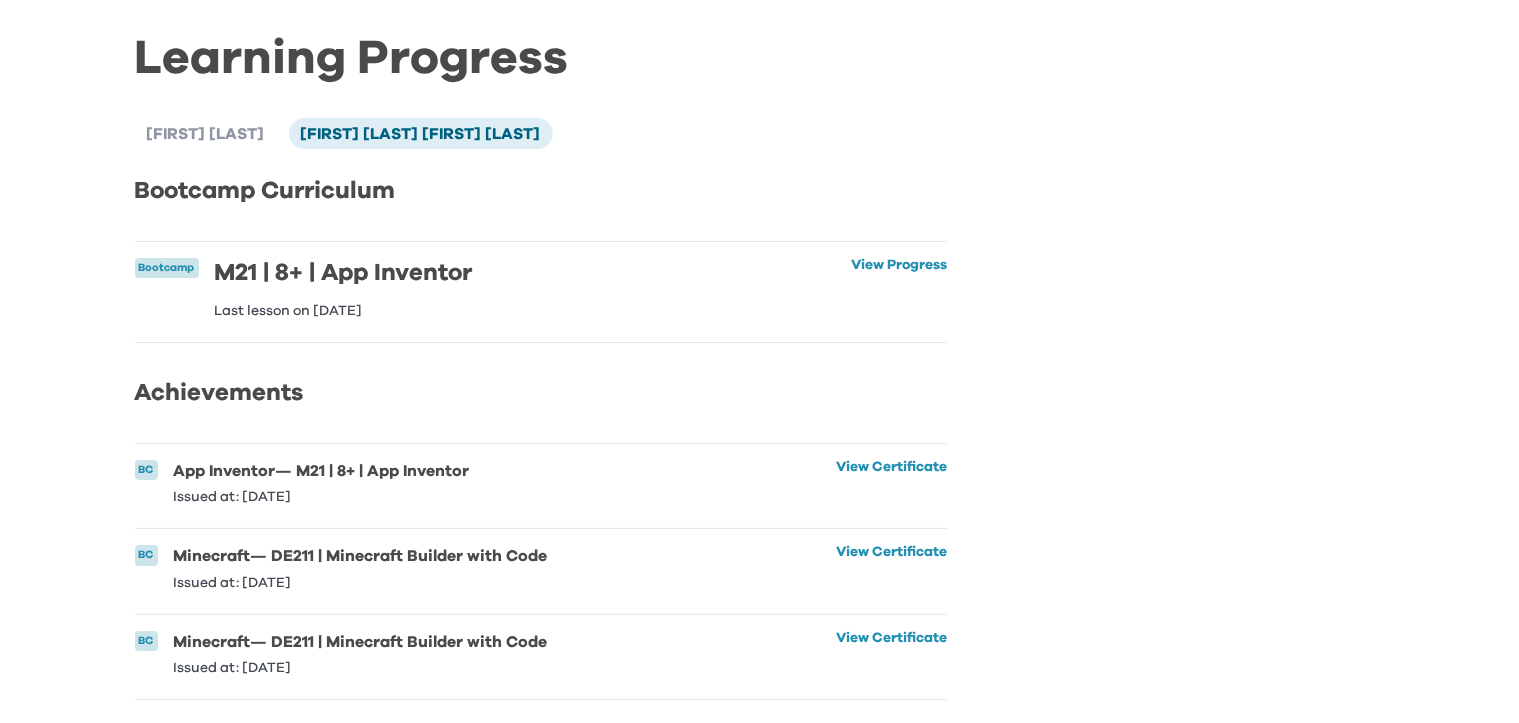 scroll, scrollTop: 98, scrollLeft: 0, axis: vertical 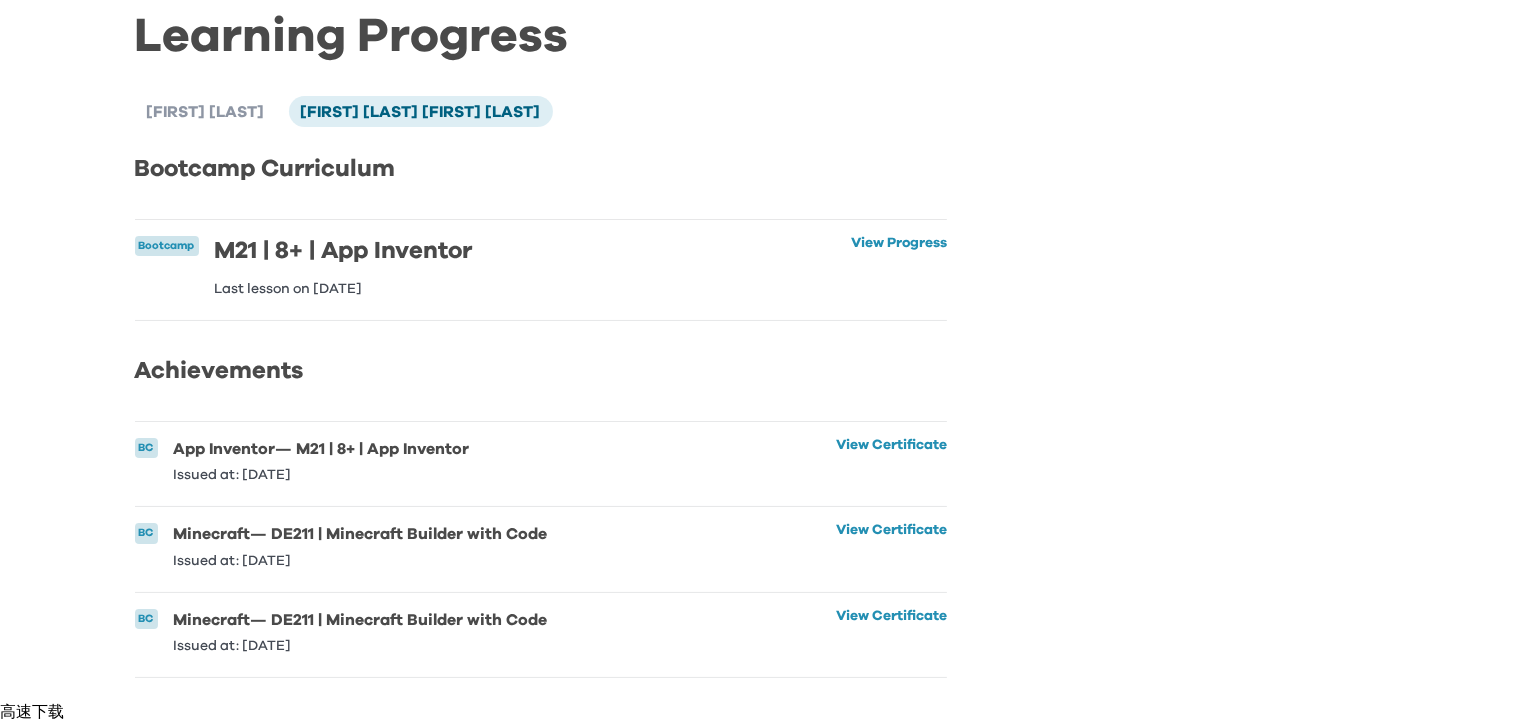 click at bounding box center (541, 320) 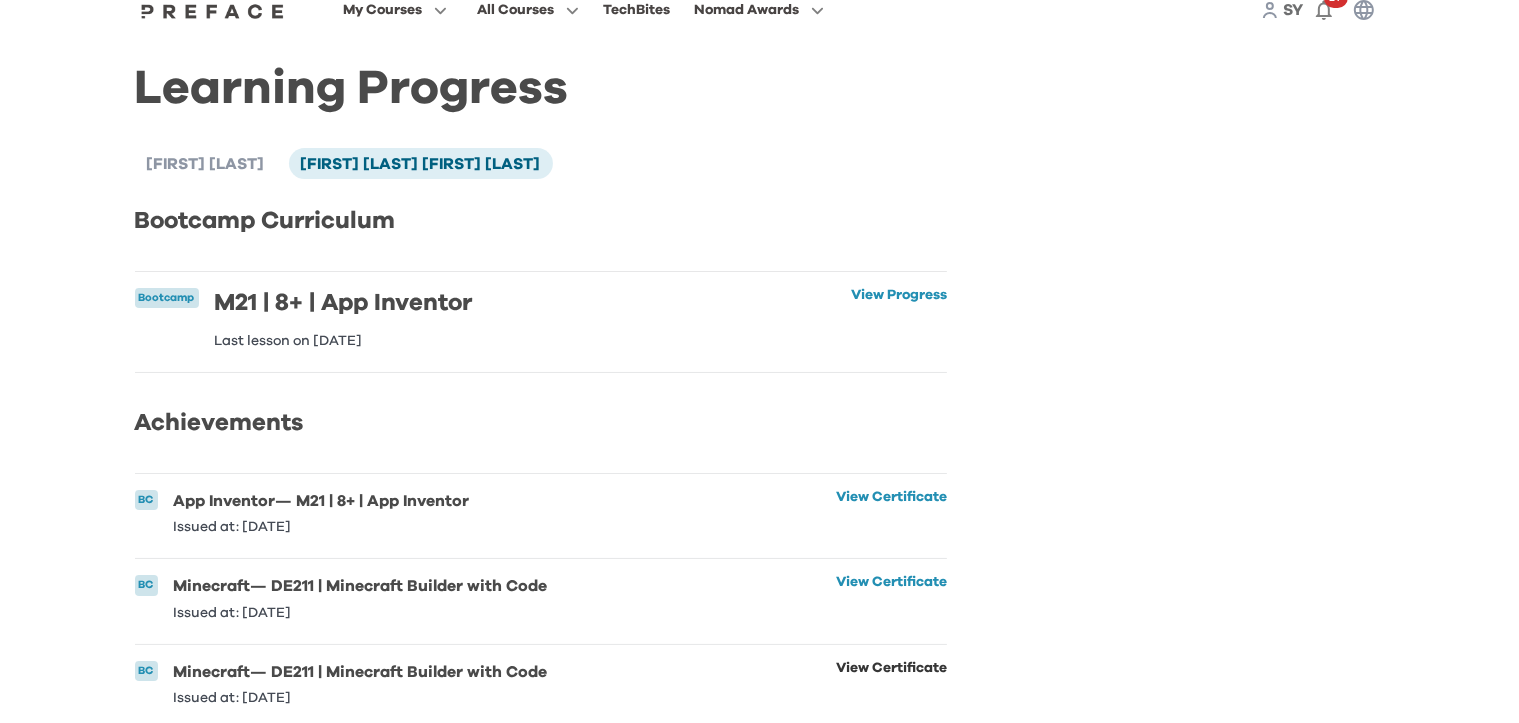scroll, scrollTop: 0, scrollLeft: 0, axis: both 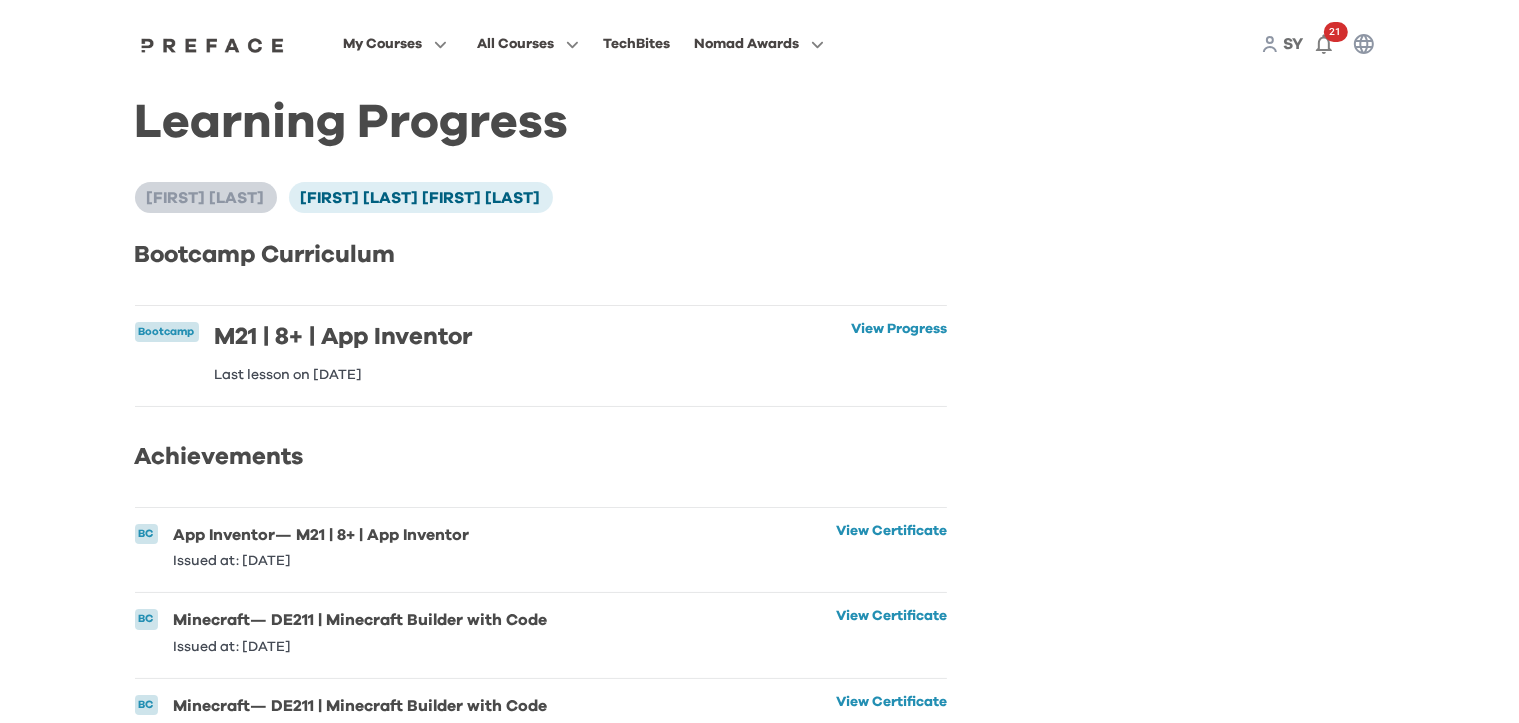 click on "[LAST] [LAST]" at bounding box center [206, 198] 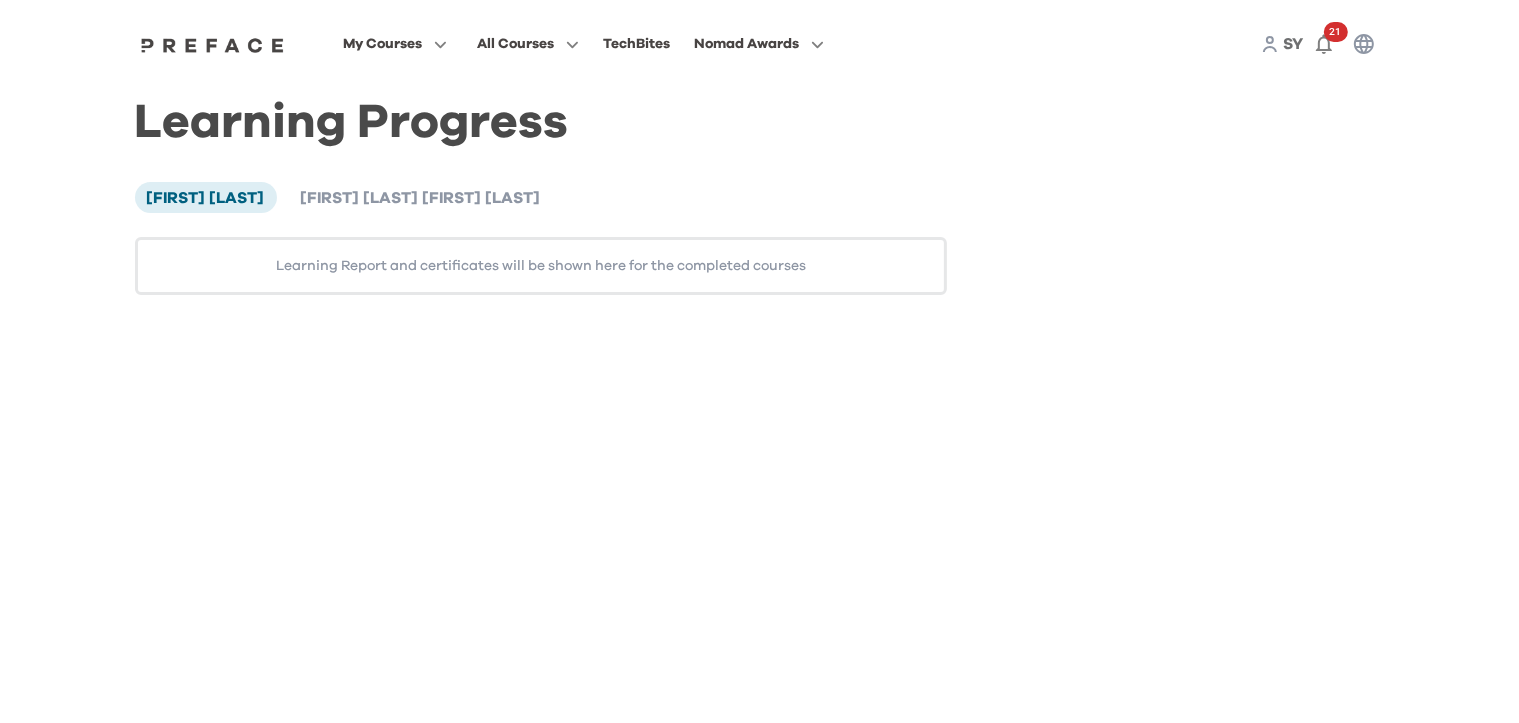 click on "SY Wong Yat Hei Tiffany Wong Learning Report and certificates will be shown here for the completed courses" at bounding box center (541, 238) 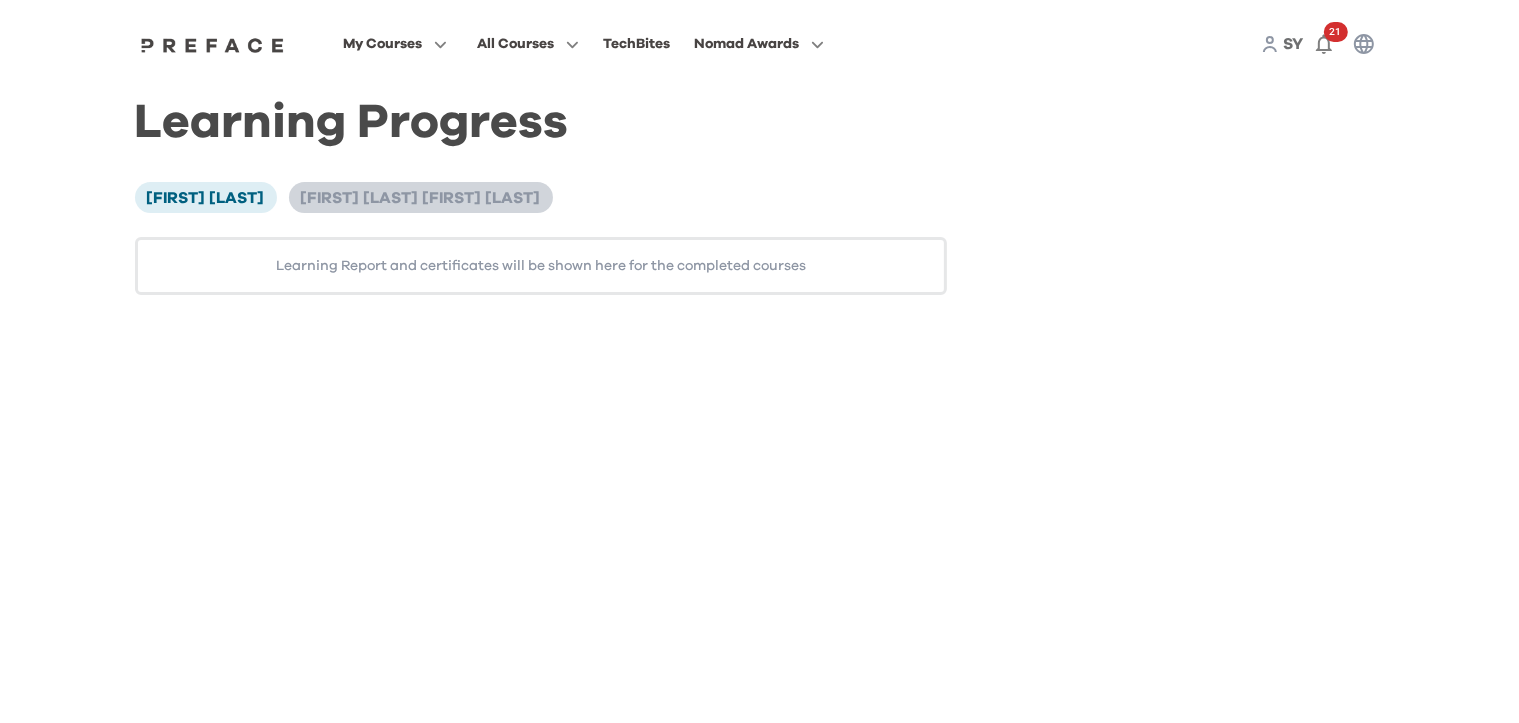 click on "[LAST] [LAST] [LAST]" at bounding box center (421, 197) 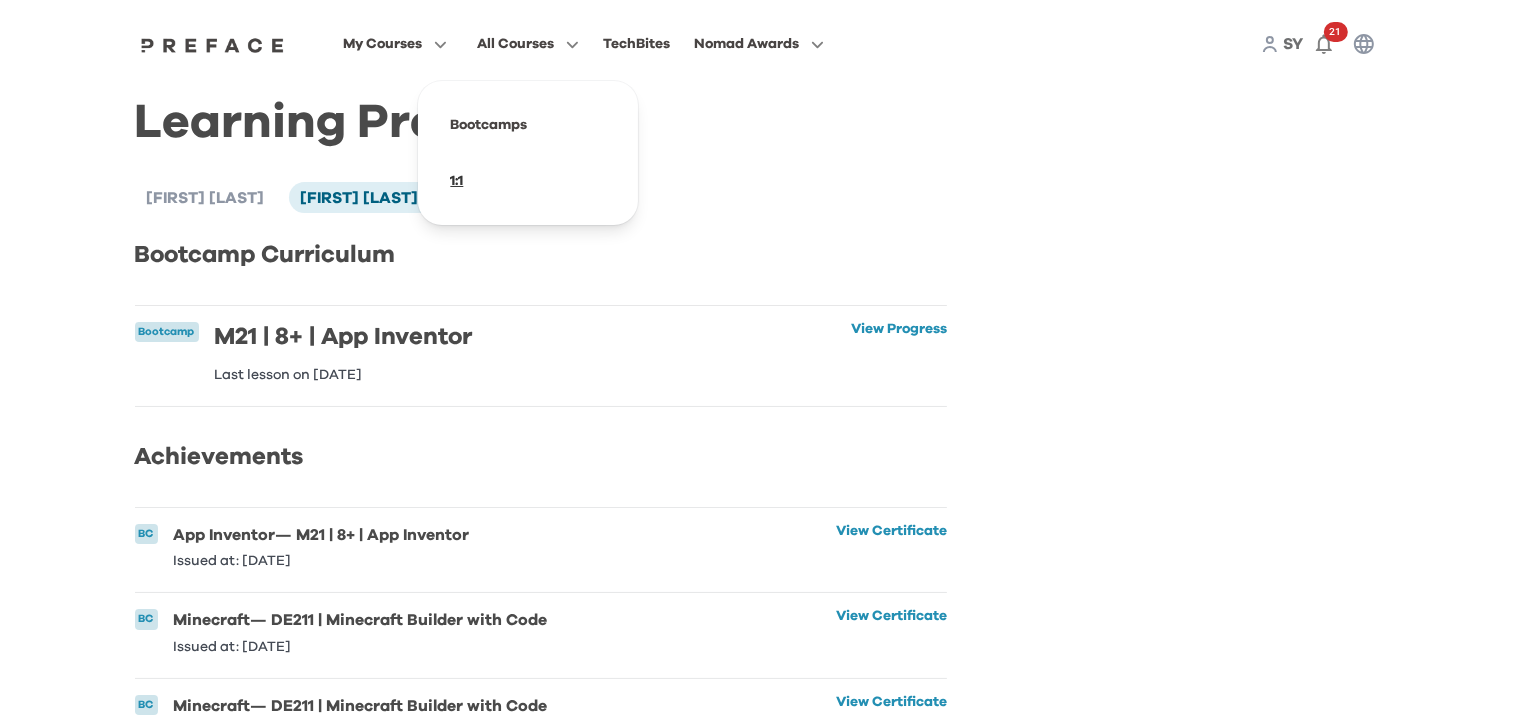 click at bounding box center [528, 181] 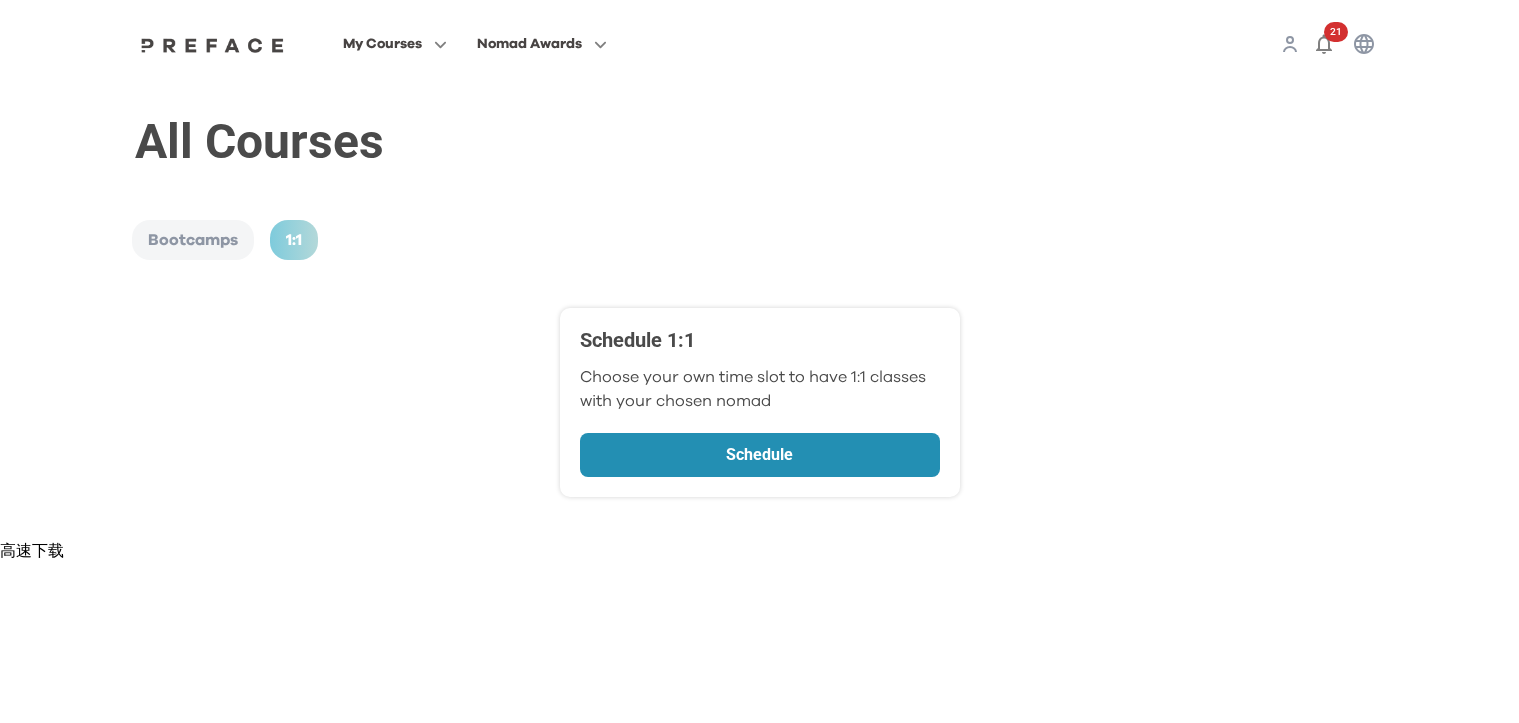 scroll, scrollTop: 0, scrollLeft: 0, axis: both 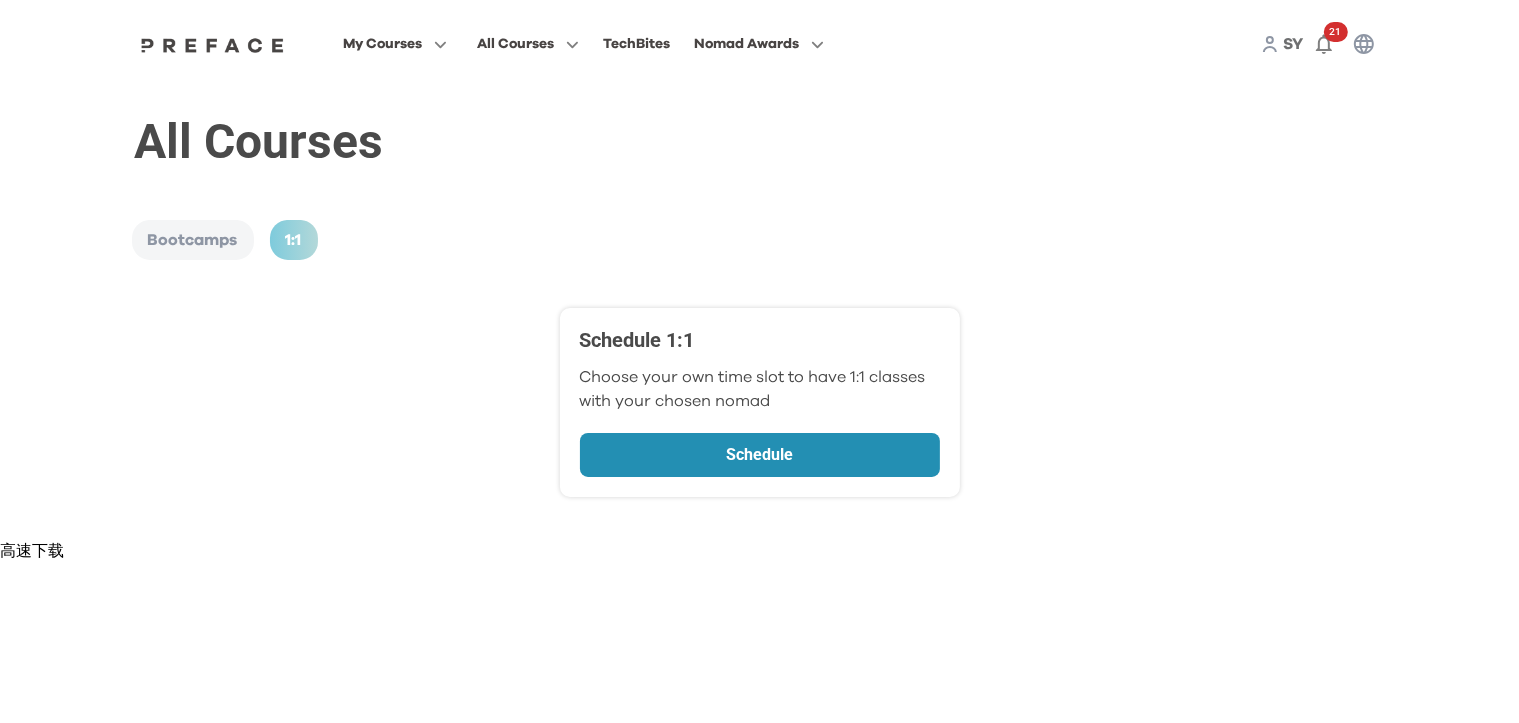 click on "Bootcamps" at bounding box center (193, 240) 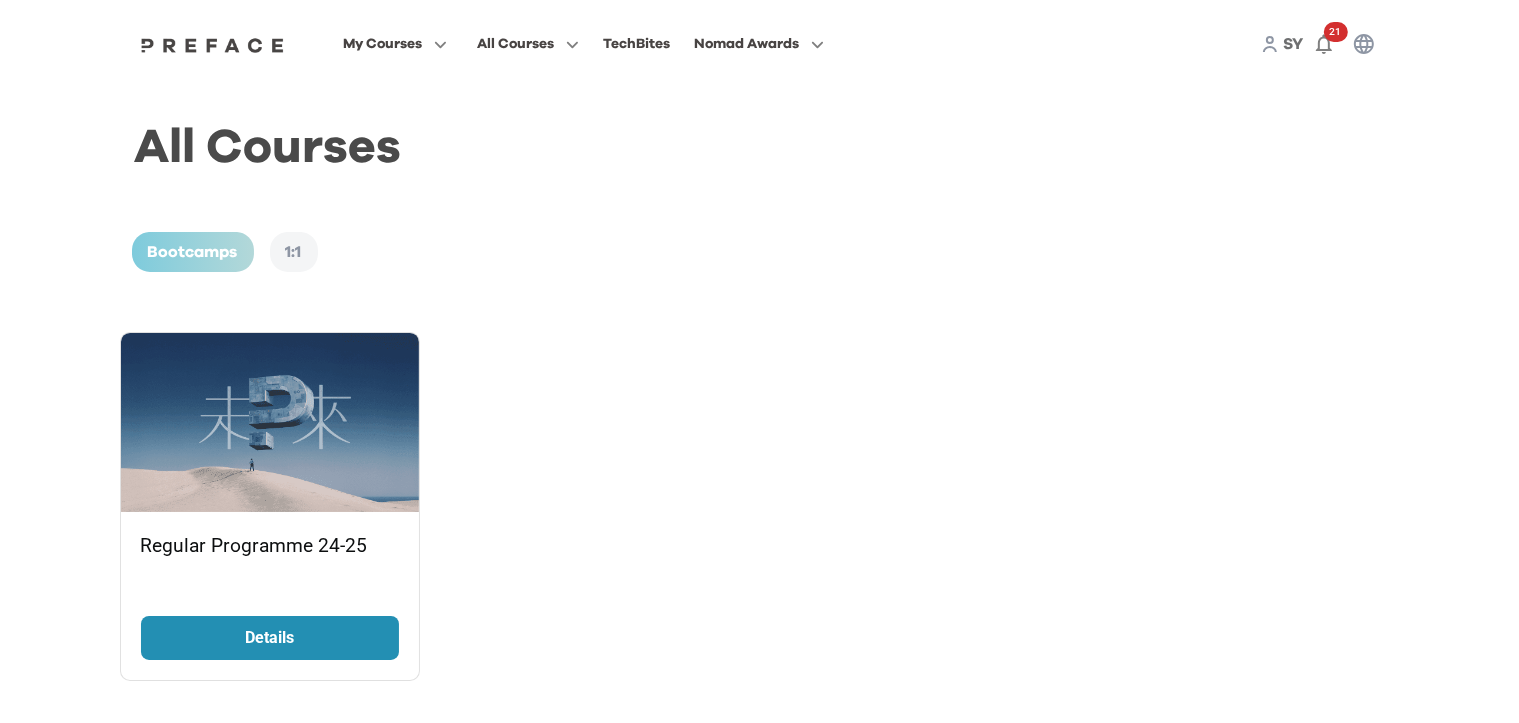 scroll, scrollTop: 0, scrollLeft: 0, axis: both 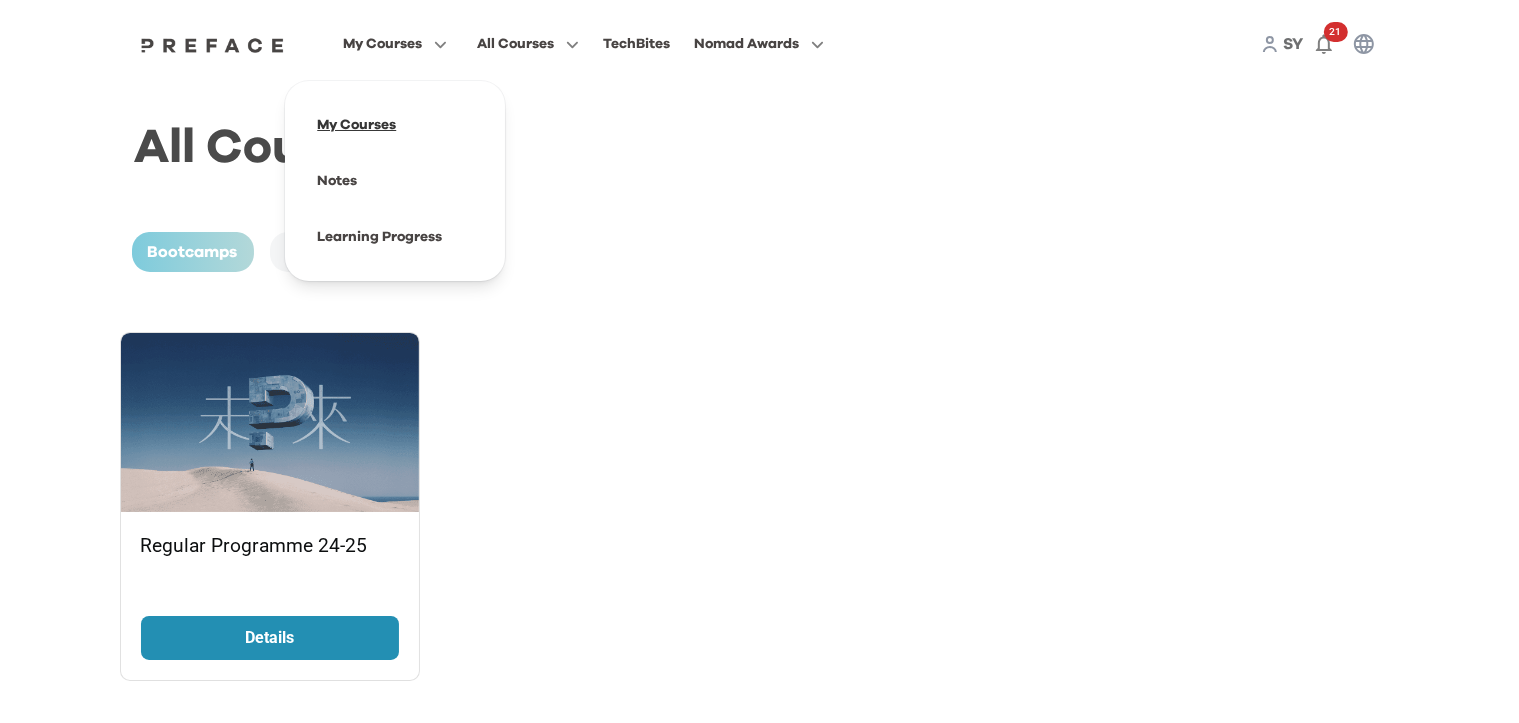click at bounding box center (395, 125) 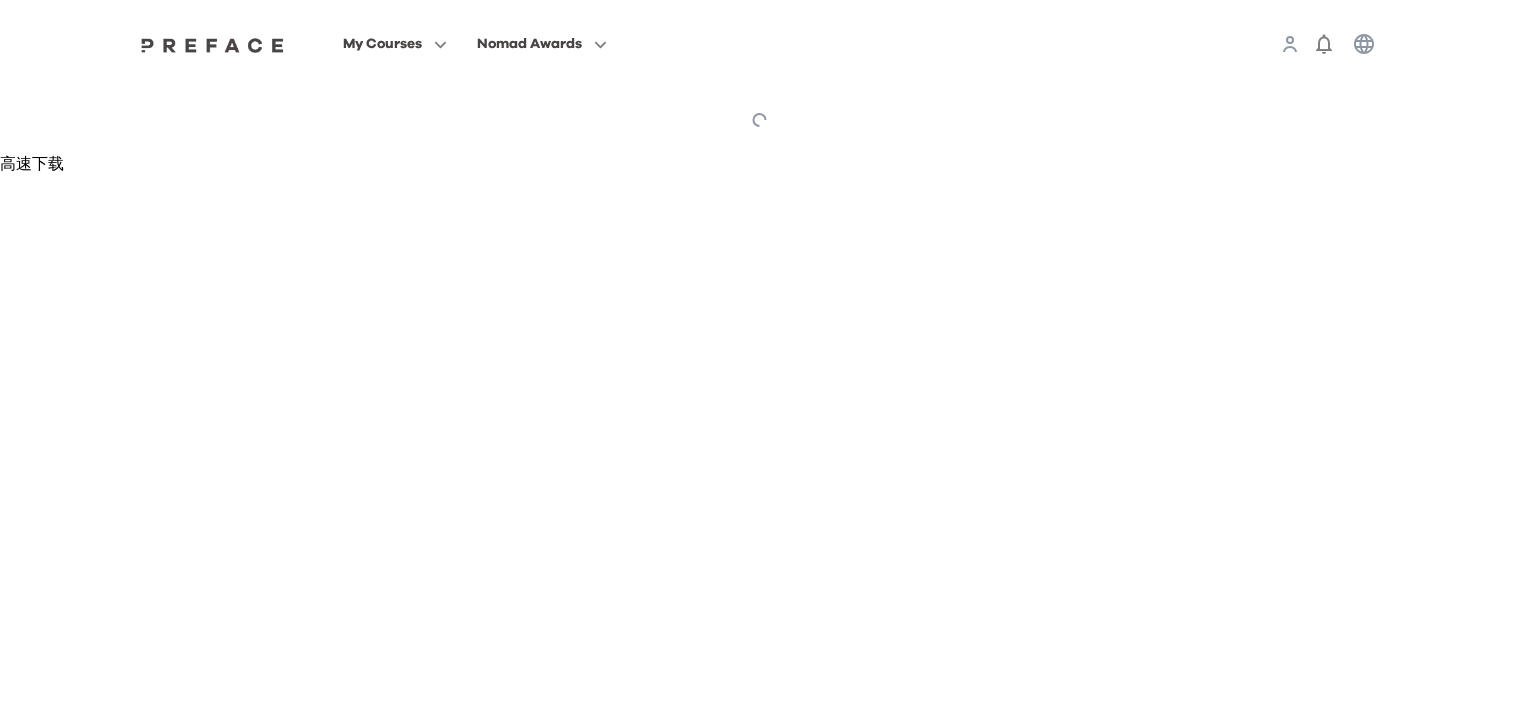 scroll, scrollTop: 0, scrollLeft: 0, axis: both 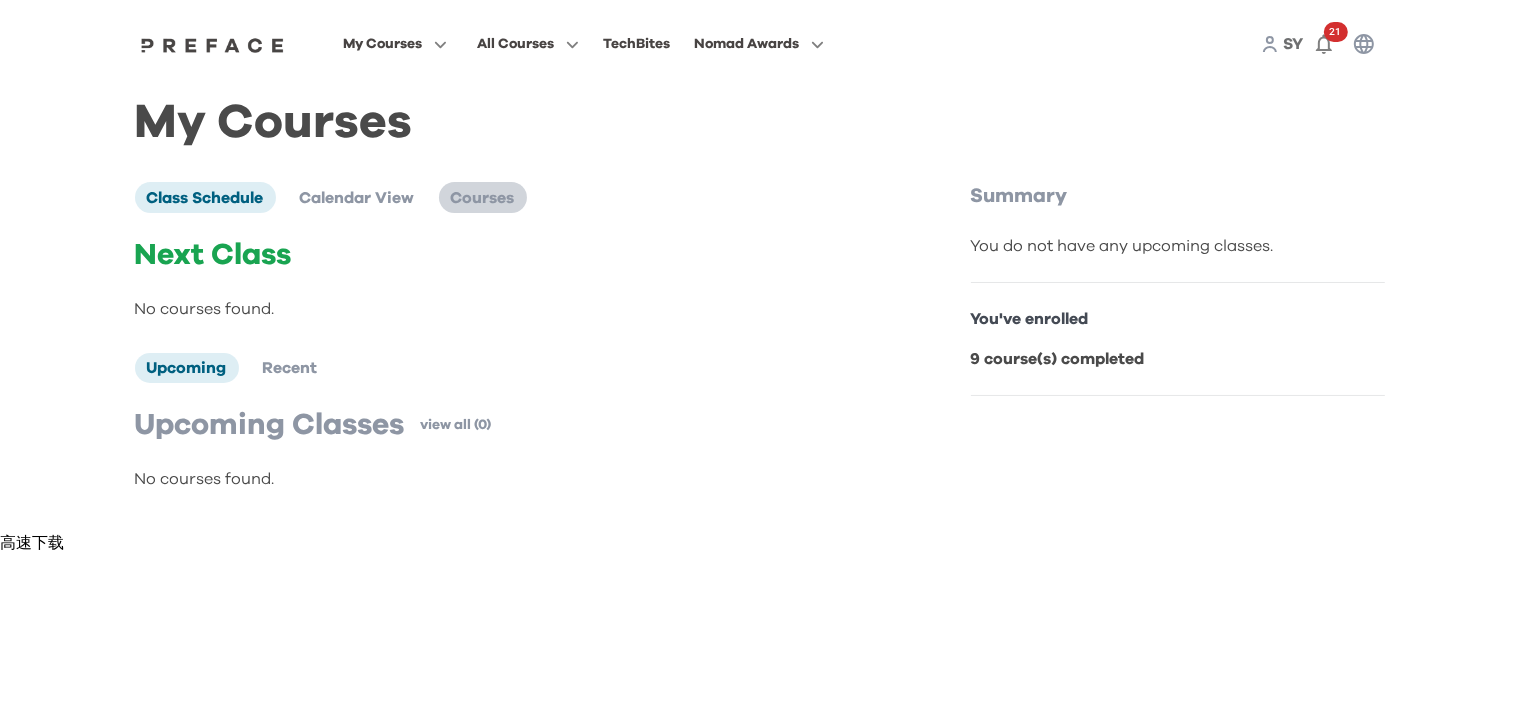 click on "Courses" at bounding box center (483, 198) 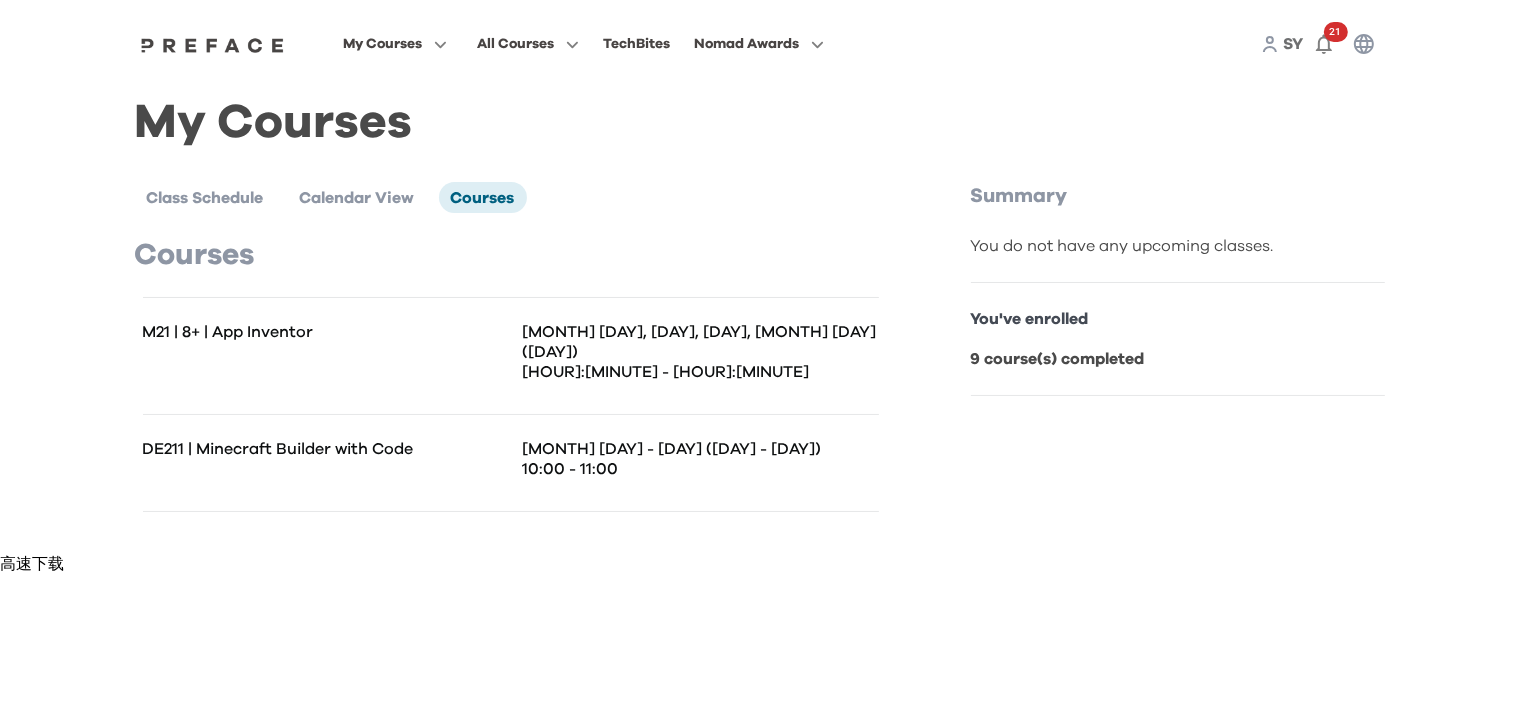 click on "[MONTH] [DAY] - [DAY] ([DAY] - [DAY])" at bounding box center (701, 449) 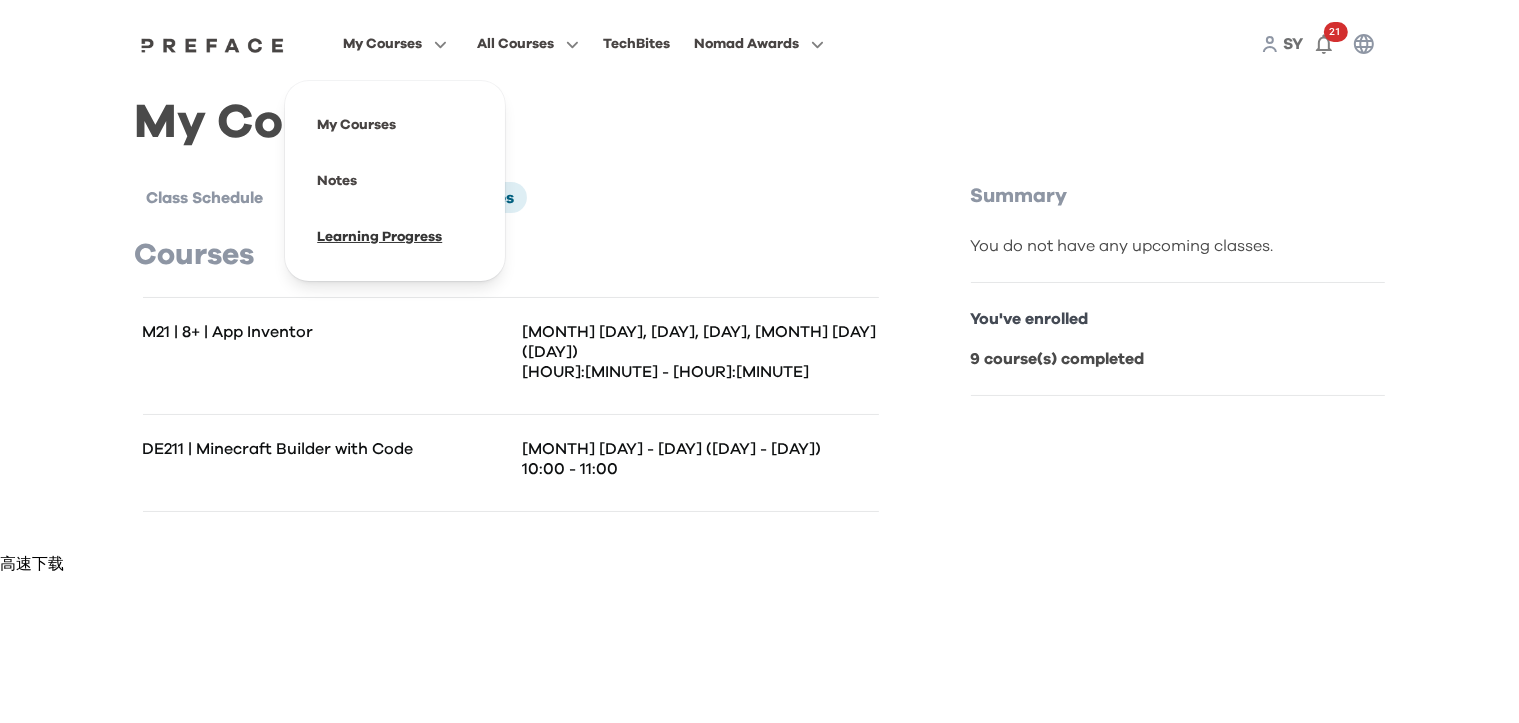 click at bounding box center (395, 237) 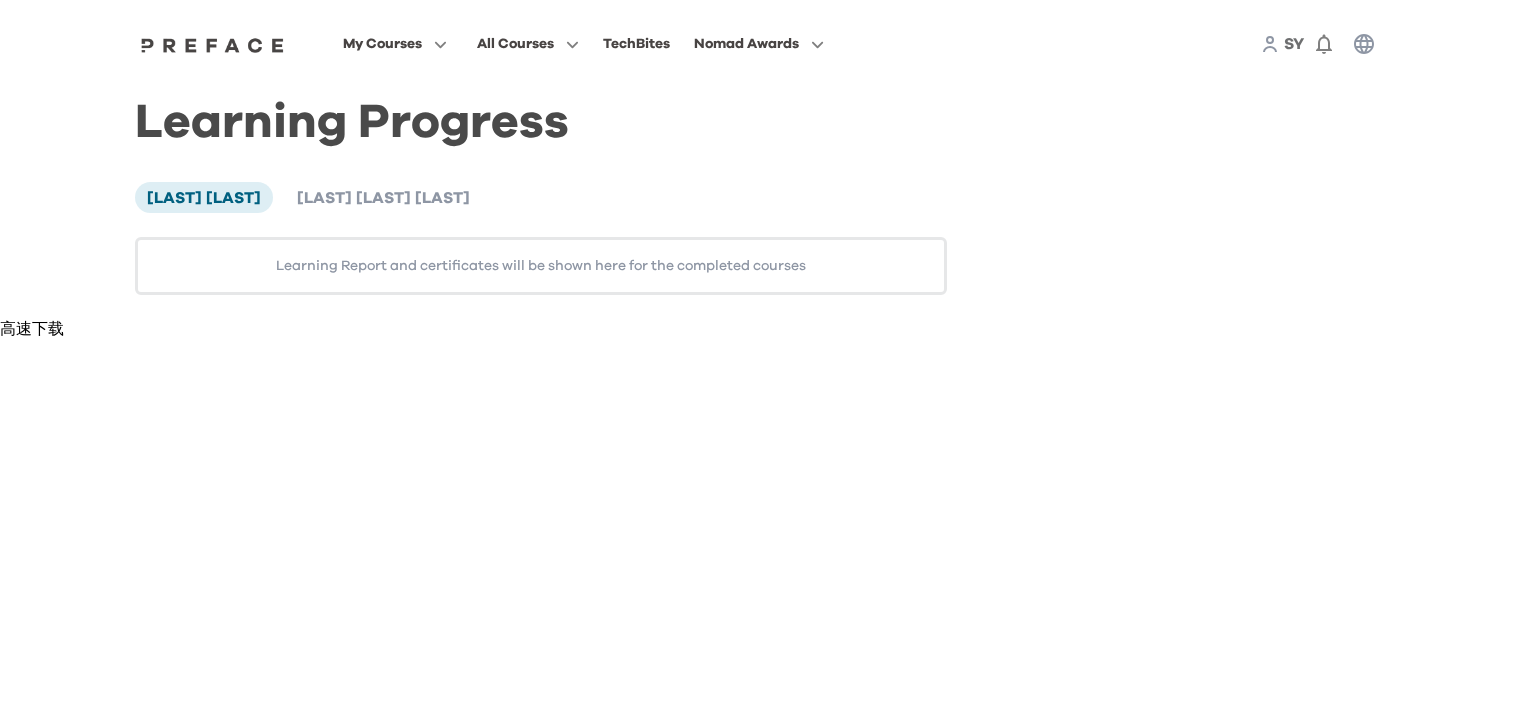 scroll, scrollTop: 0, scrollLeft: 0, axis: both 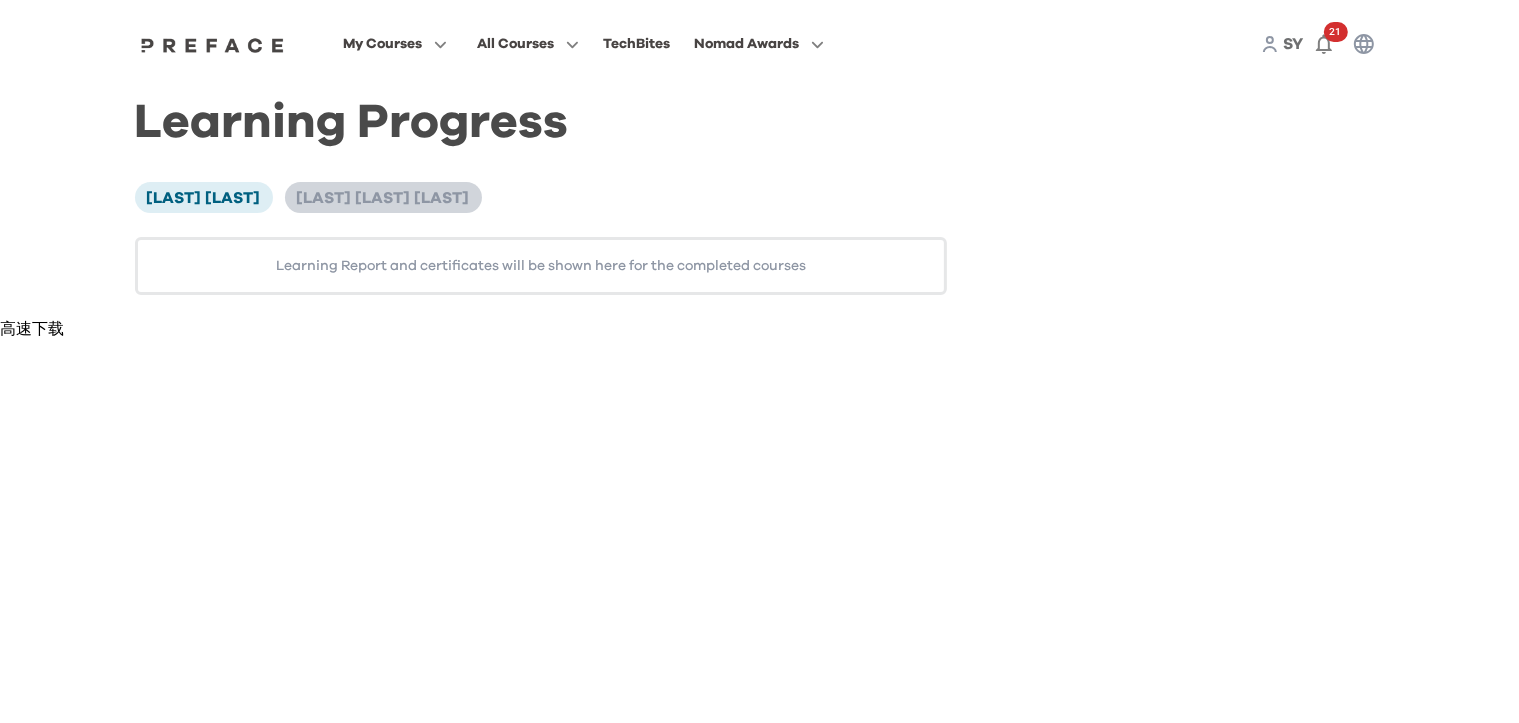 click on "[LAST] [LAST] [LAST]" at bounding box center [383, 198] 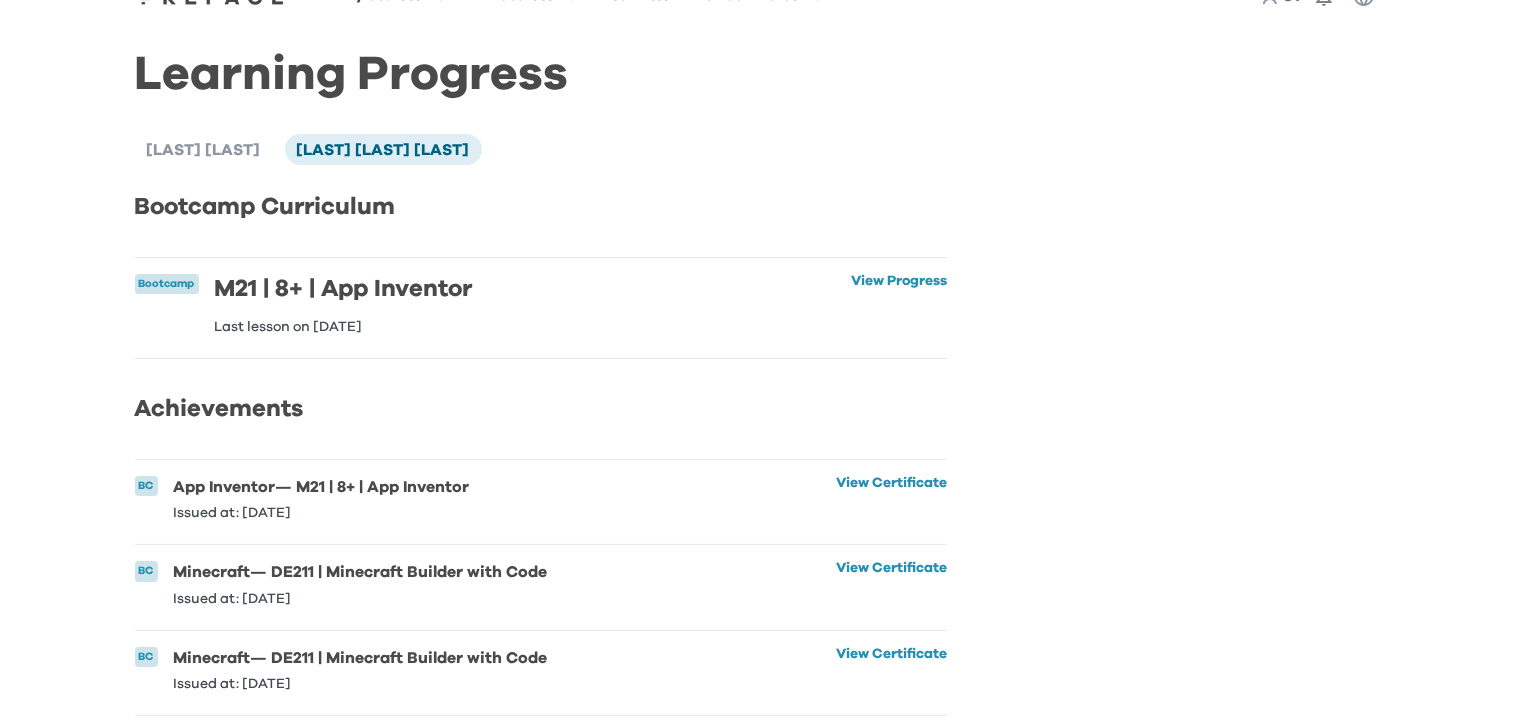 scroll, scrollTop: 0, scrollLeft: 0, axis: both 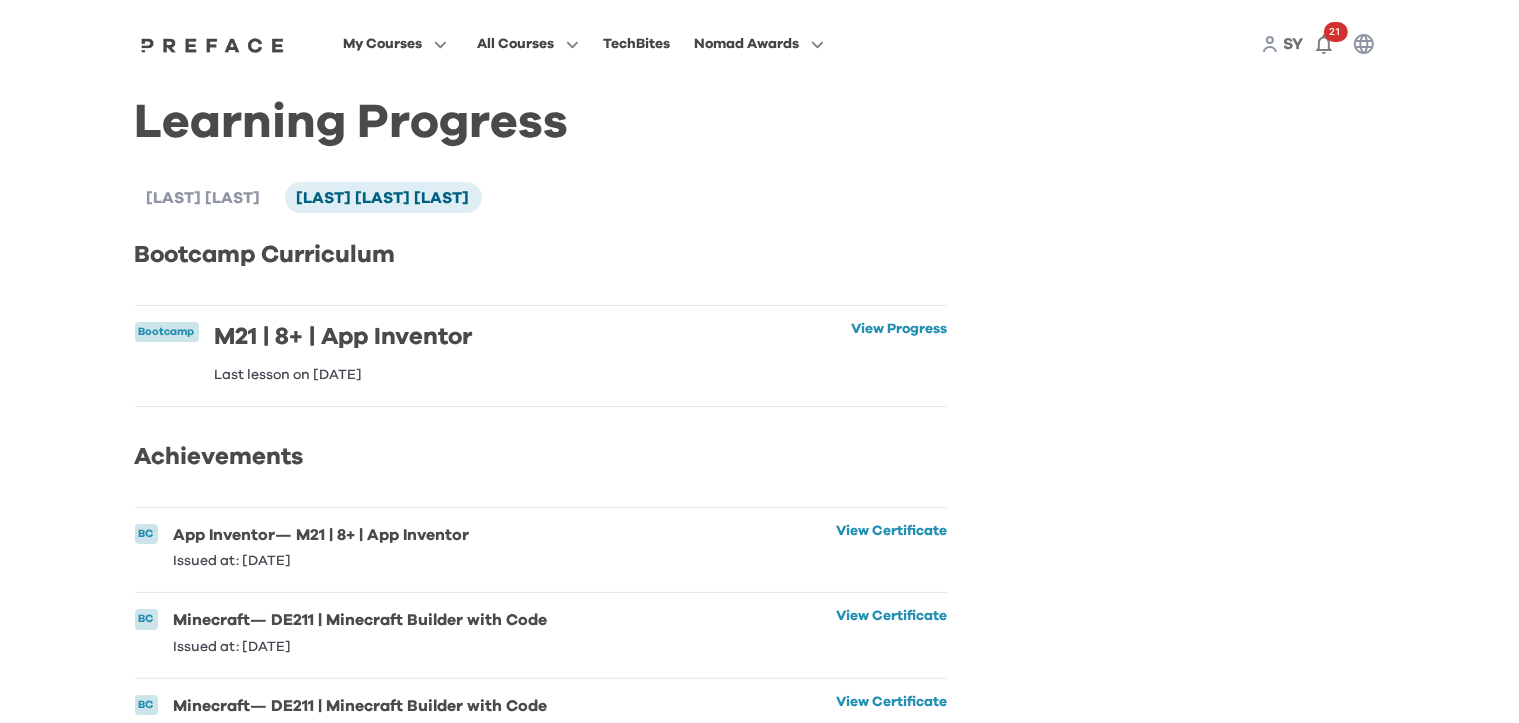 click on "M21 | 8+ | App Inventor" at bounding box center (344, 337) 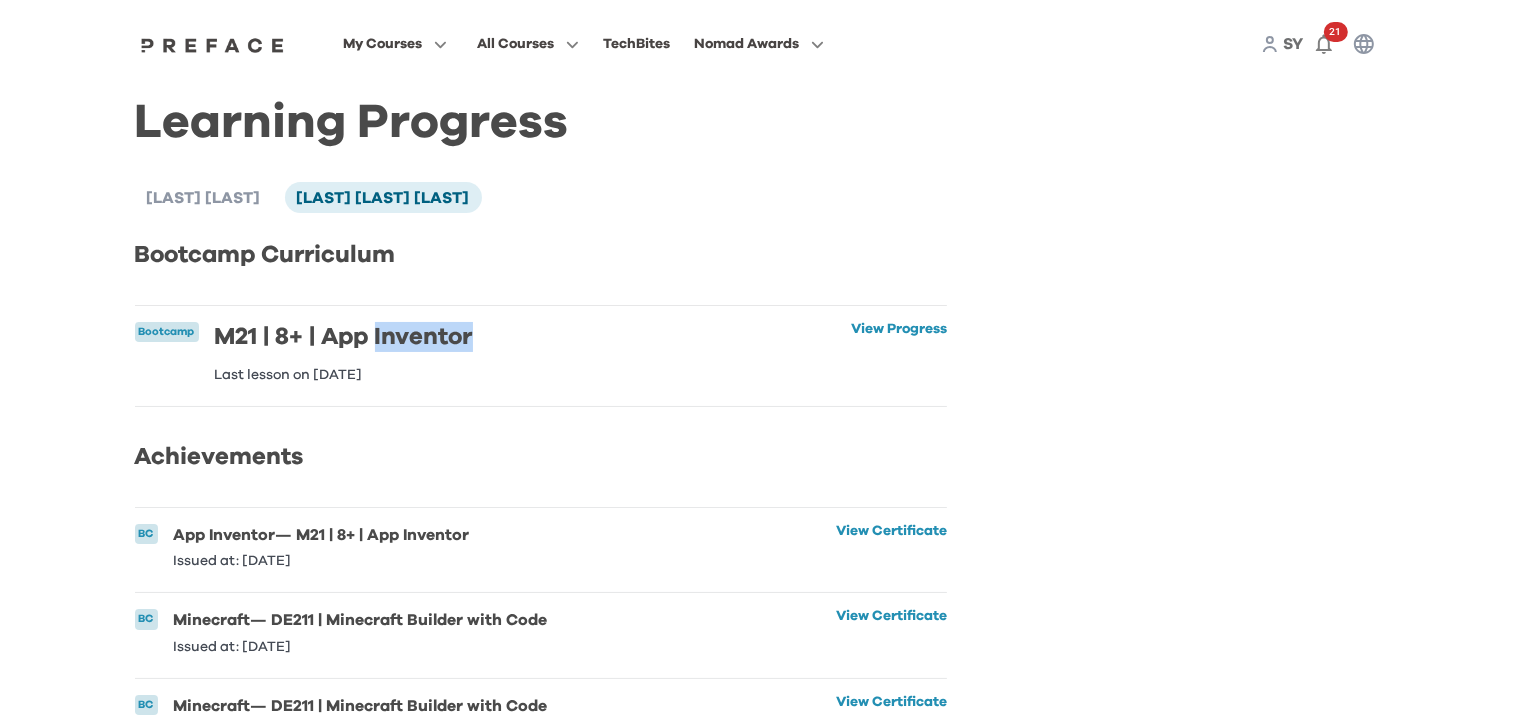 click on "M21 | 8+ | App Inventor" at bounding box center (344, 337) 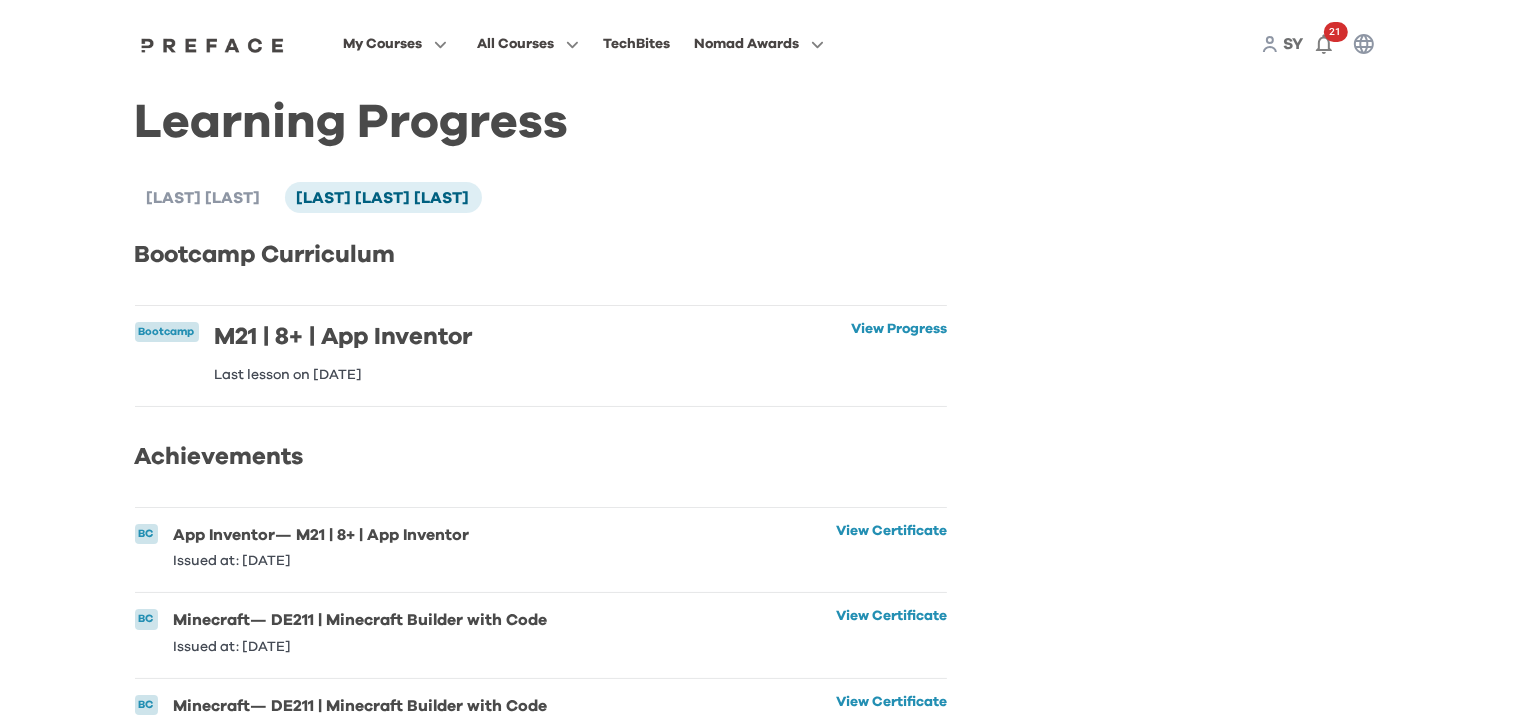 click on "M21 | 8+ | App Inventor" at bounding box center [344, 337] 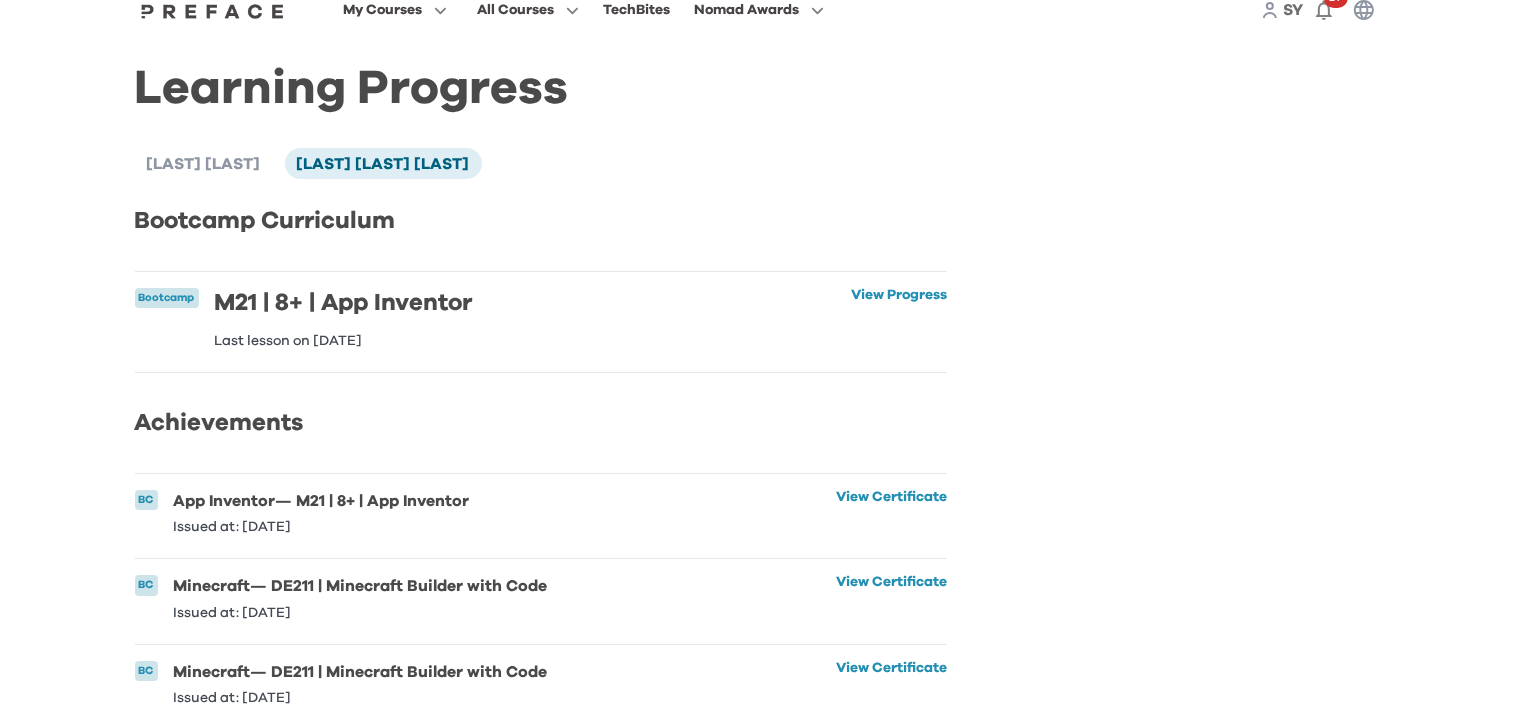 scroll, scrollTop: 0, scrollLeft: 0, axis: both 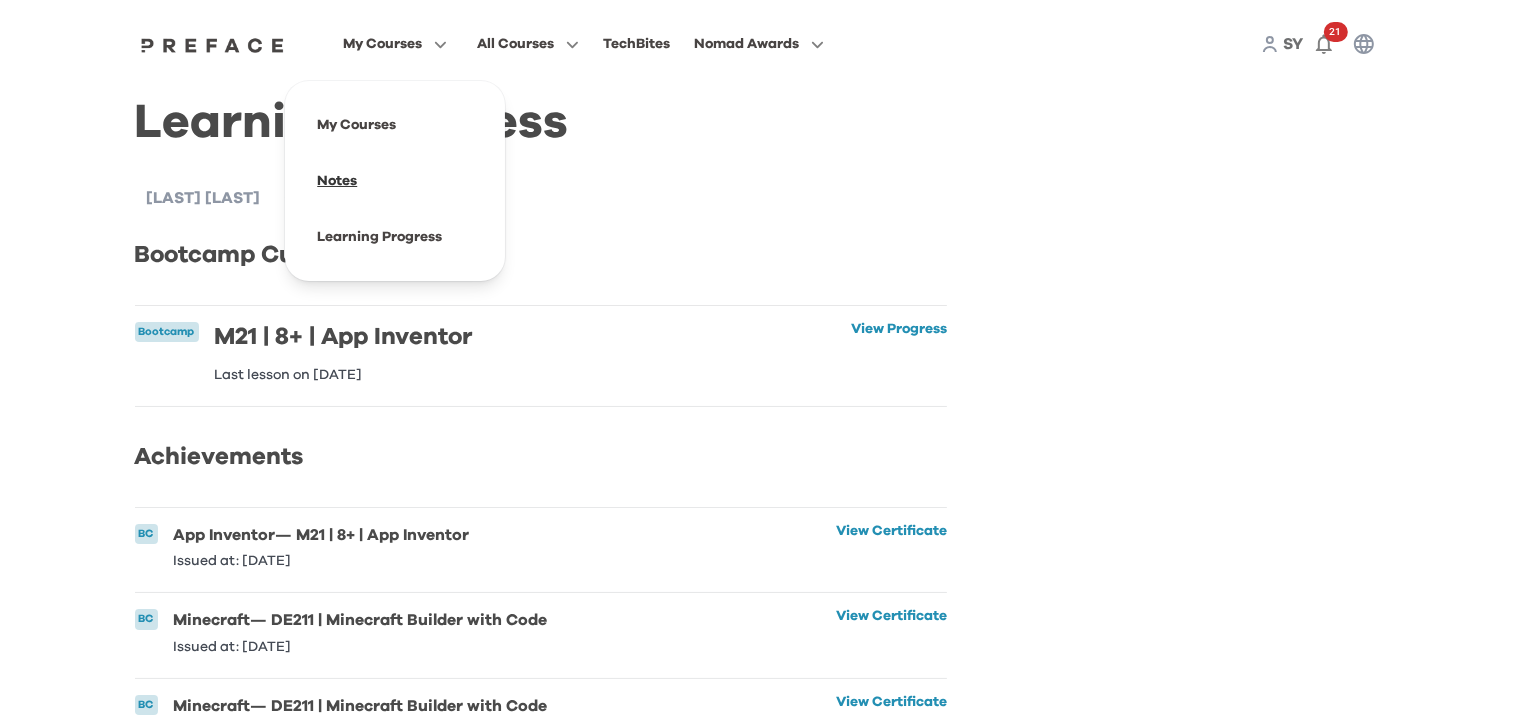 click at bounding box center (395, 181) 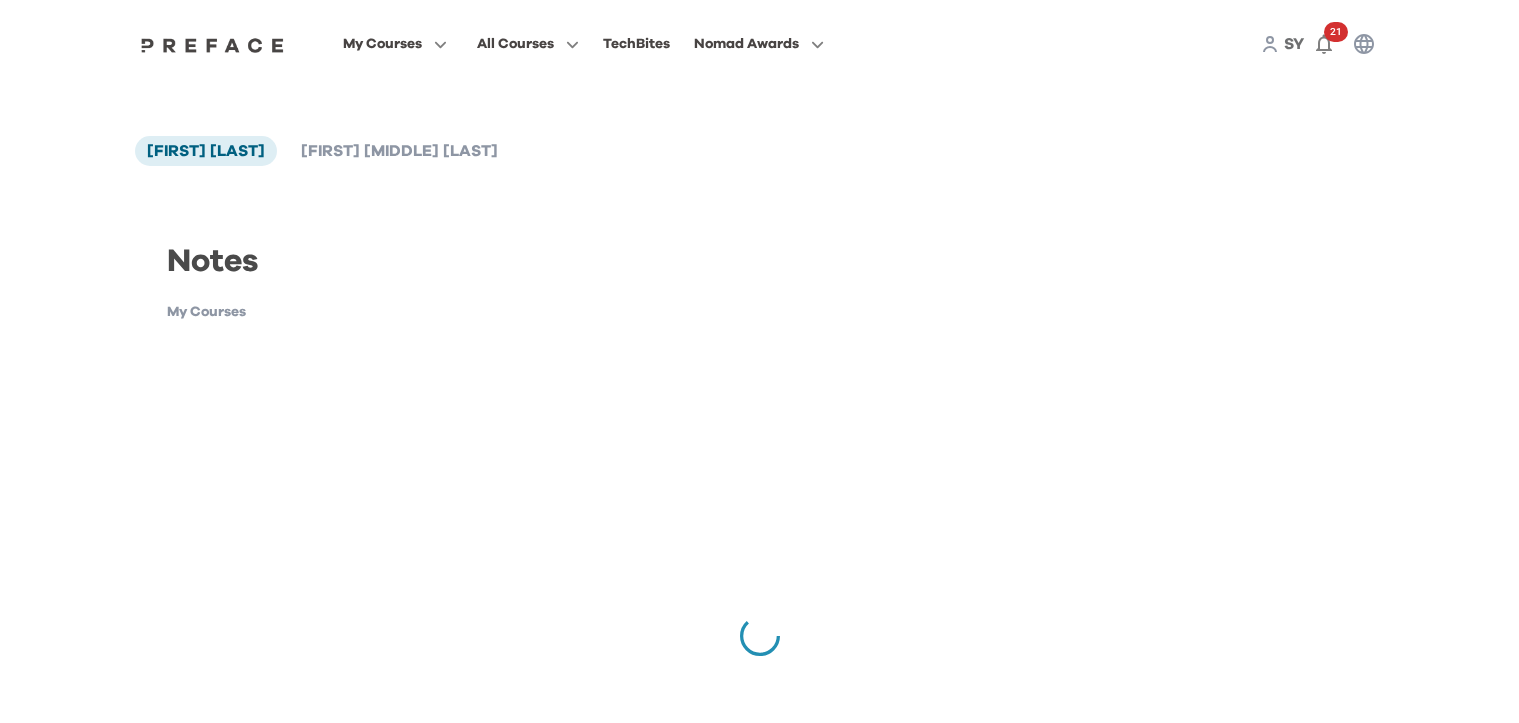 scroll, scrollTop: 0, scrollLeft: 0, axis: both 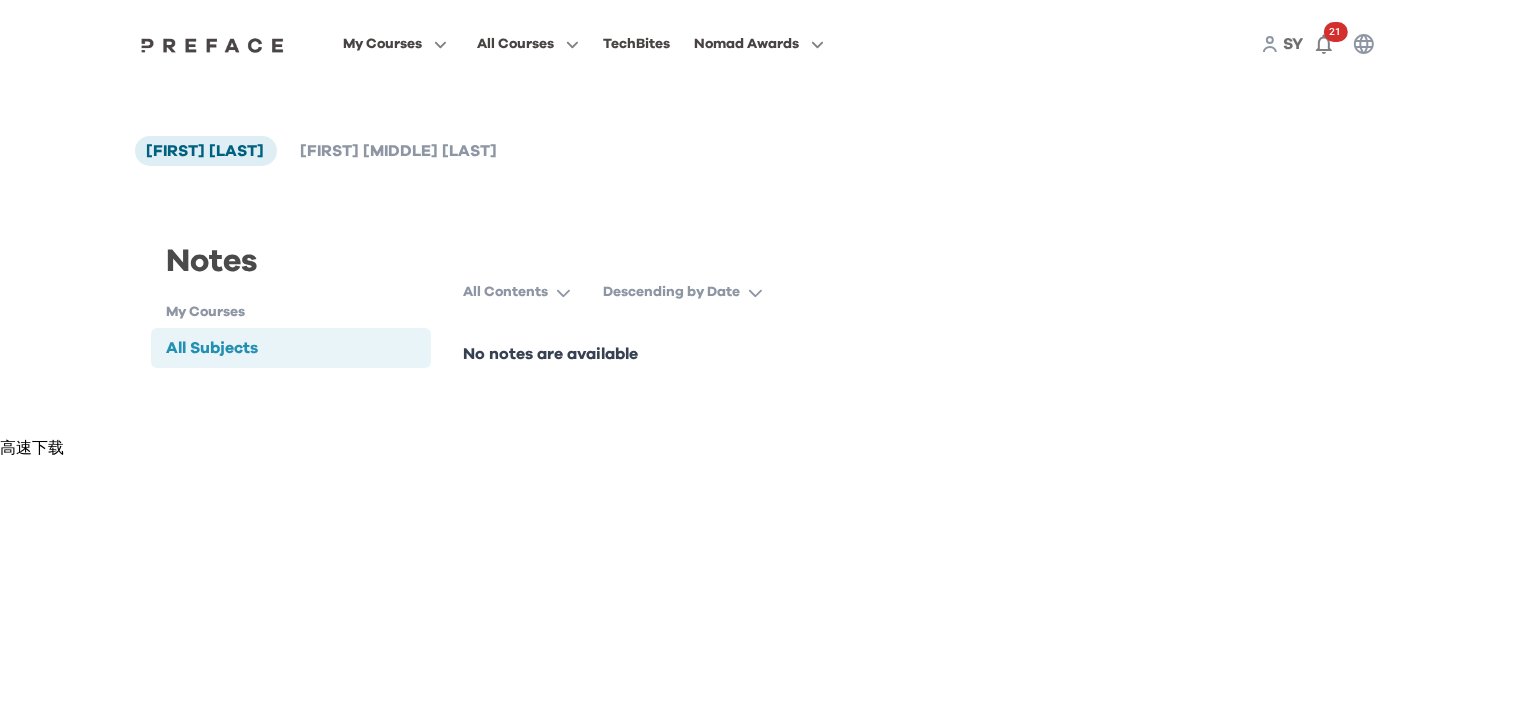 click on "My Courses" at bounding box center [299, 312] 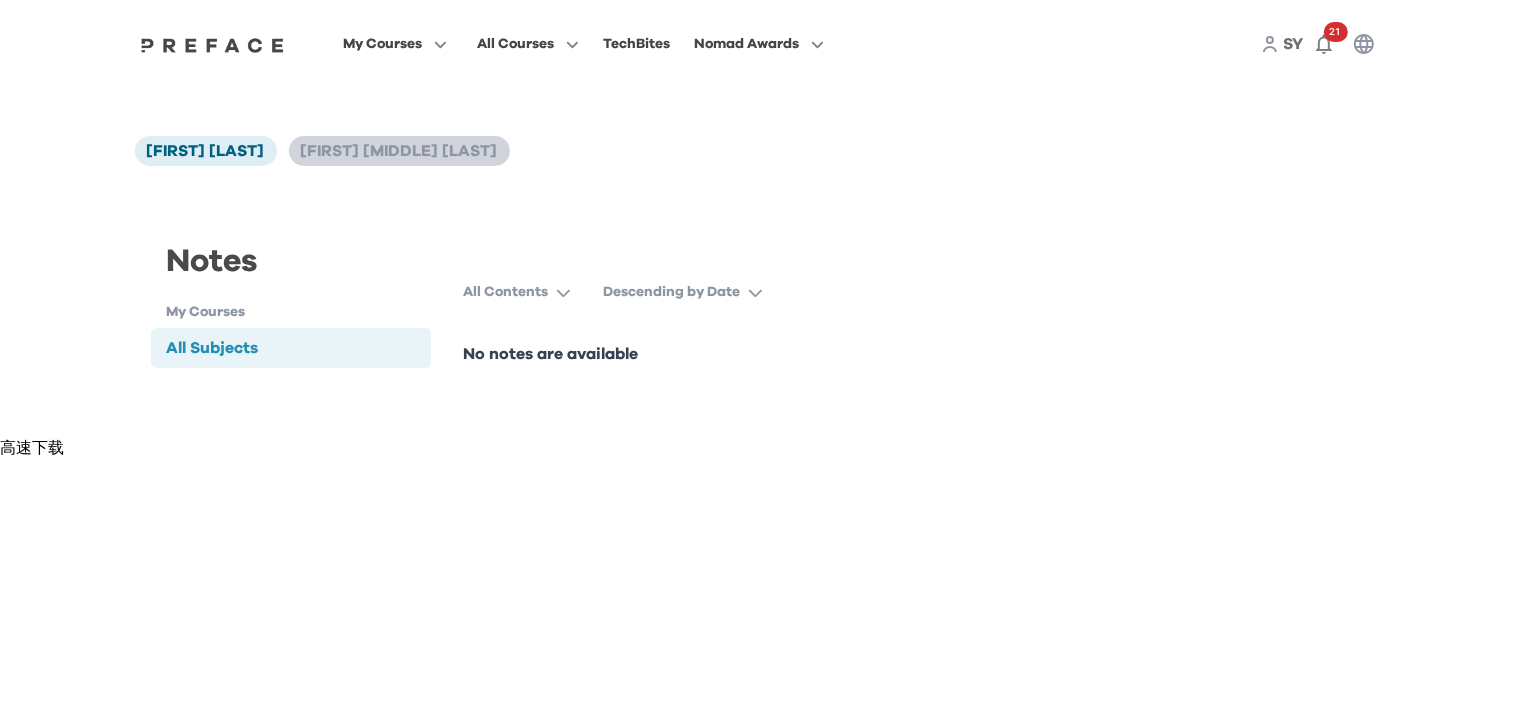 click on "[FIRST] [MIDDLE] [LAST]" at bounding box center (399, 151) 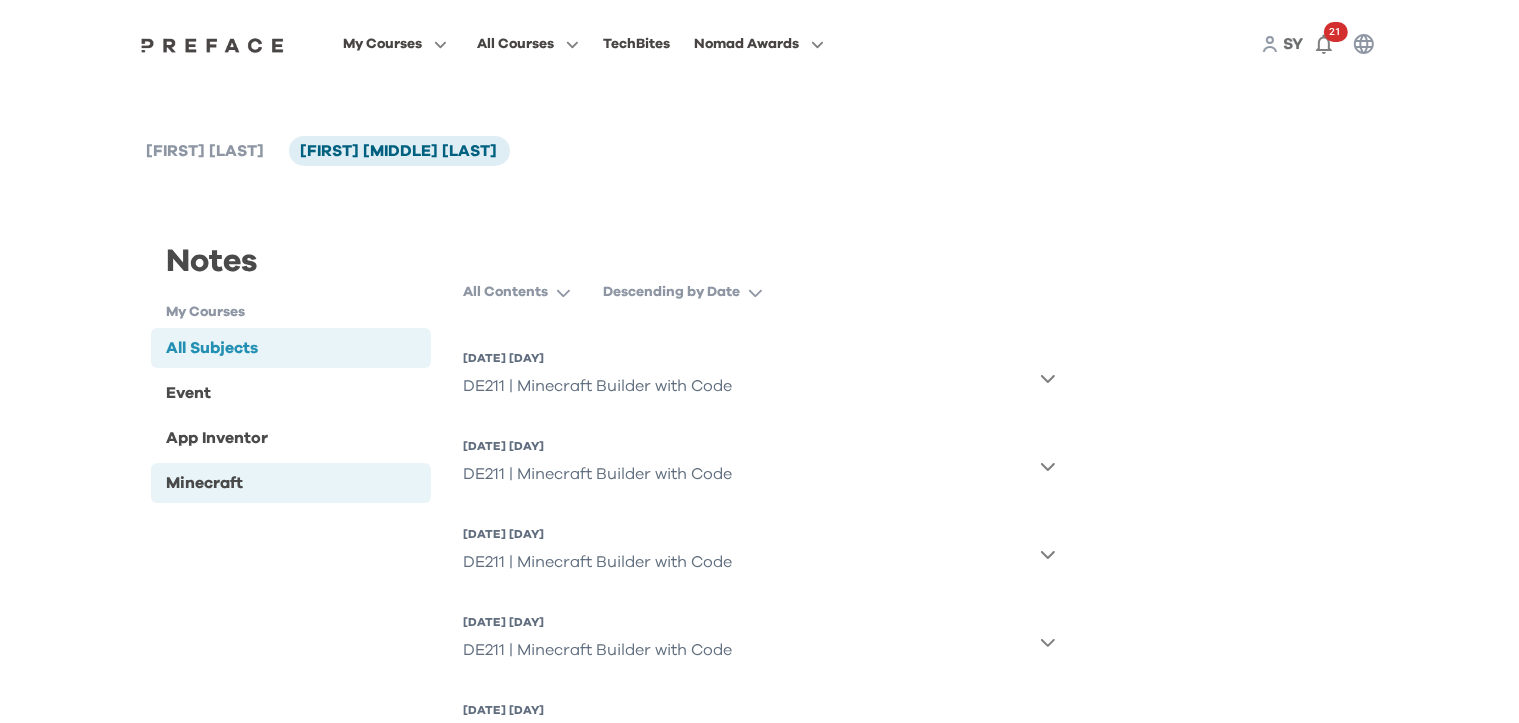 click on "Minecraft" at bounding box center [205, 483] 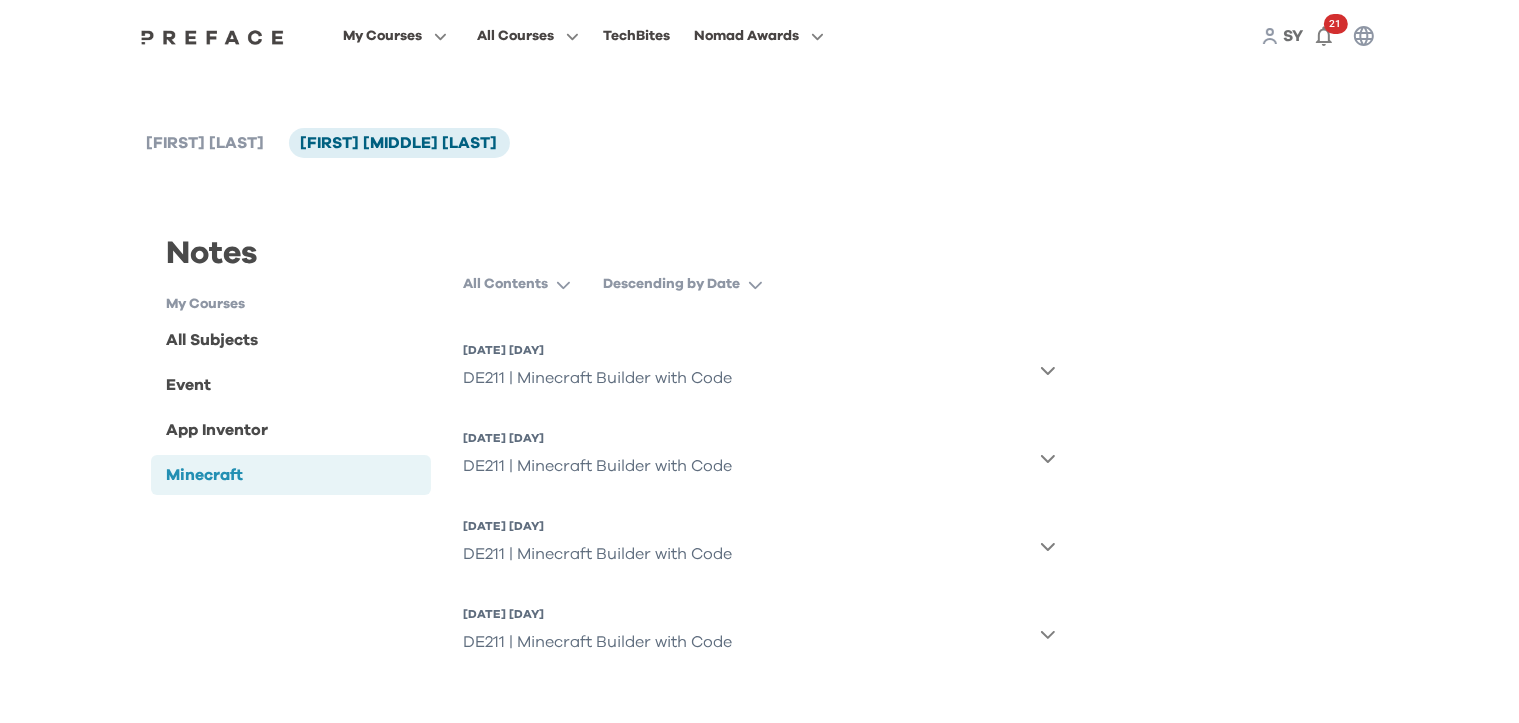 scroll, scrollTop: 11, scrollLeft: 0, axis: vertical 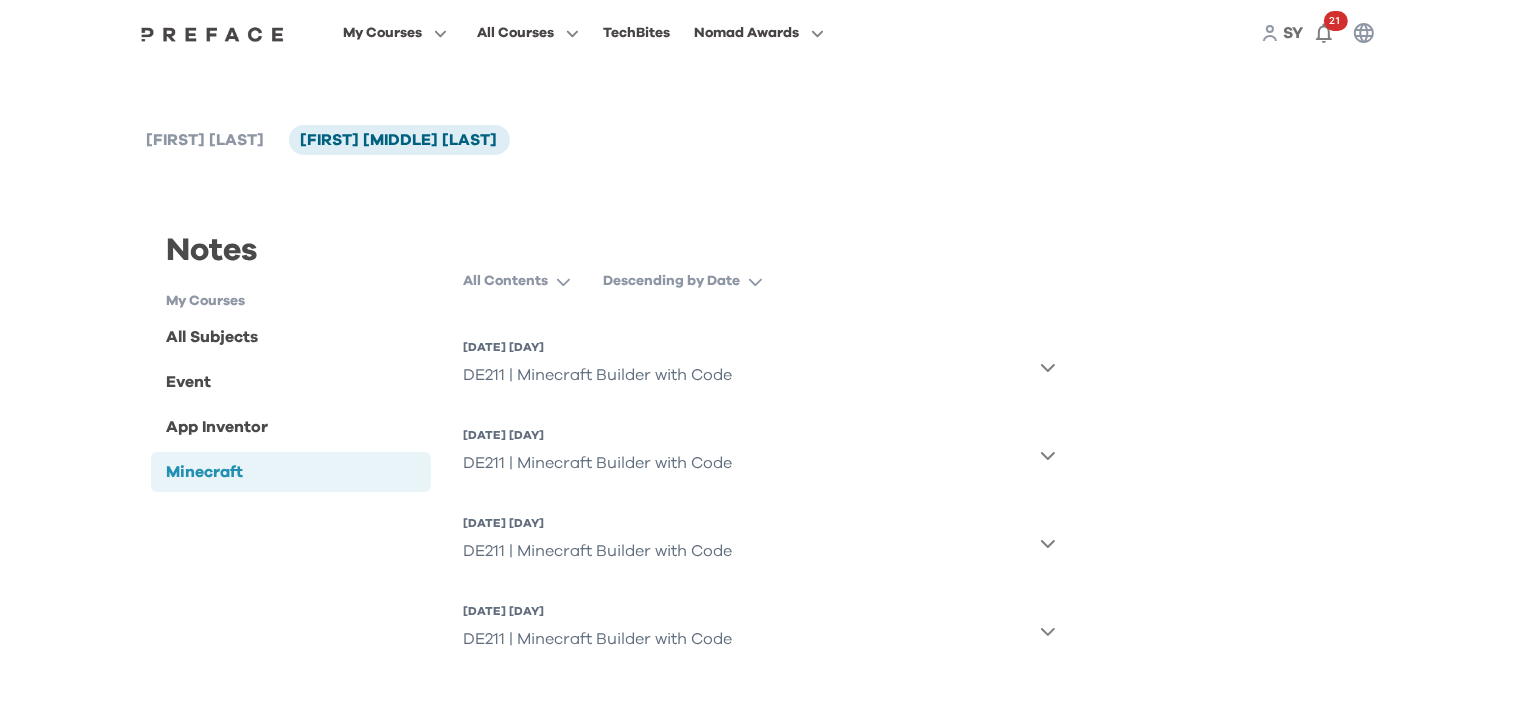 click 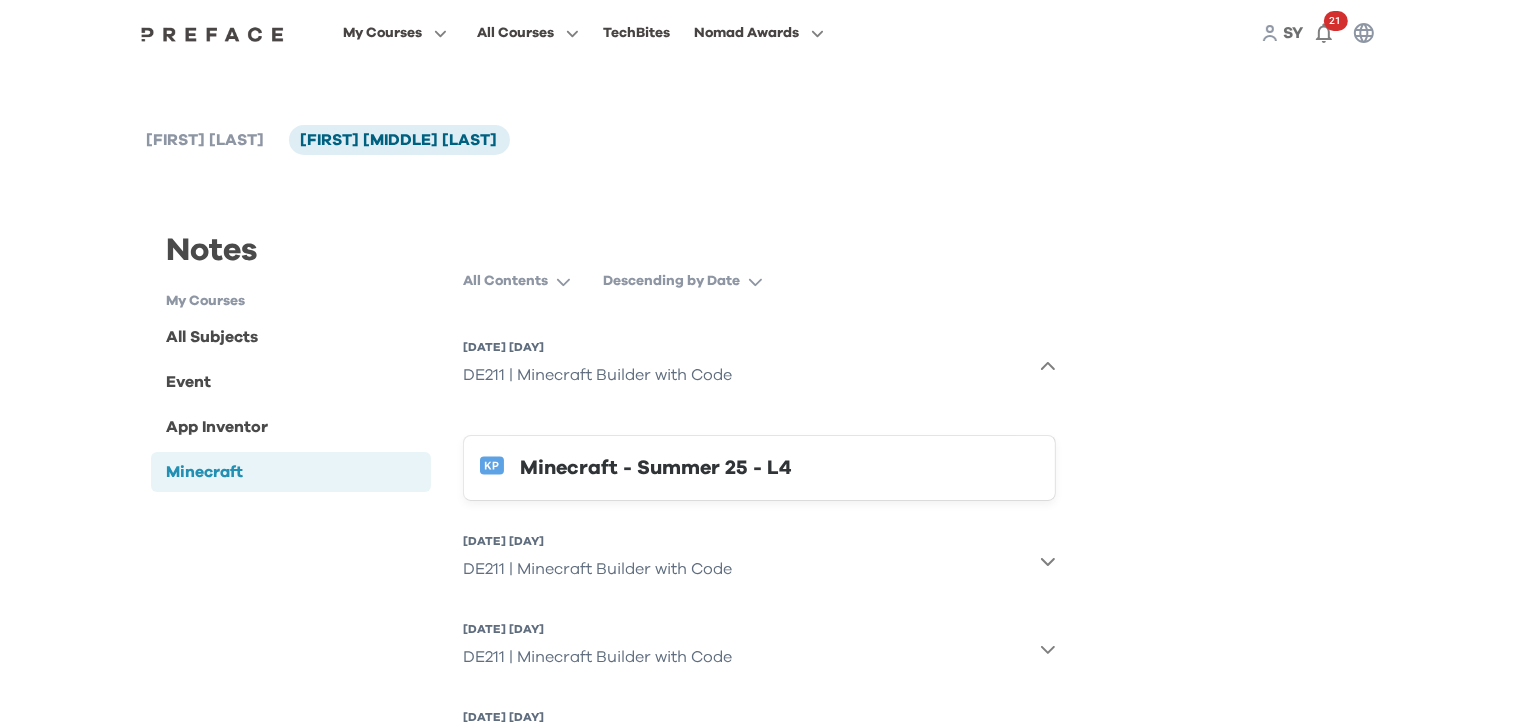 click 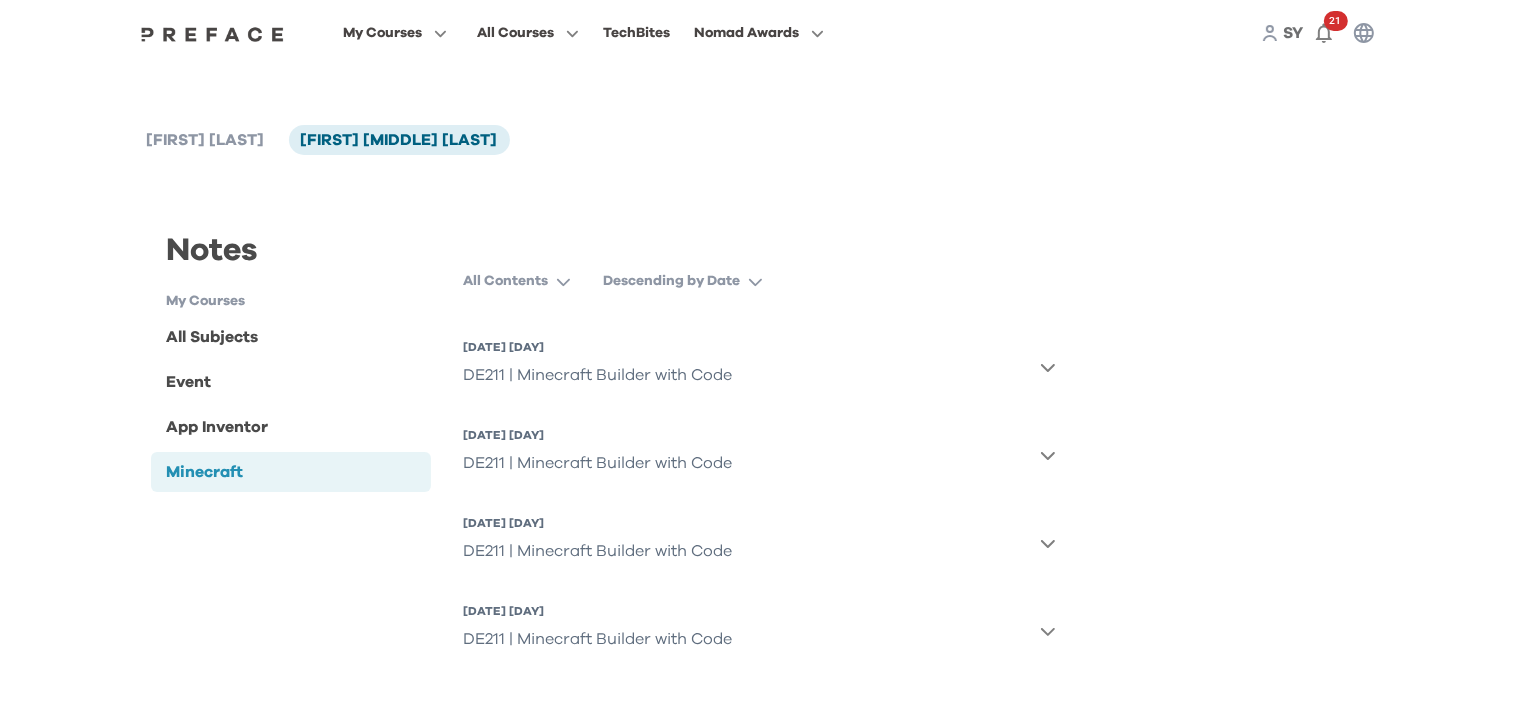 click 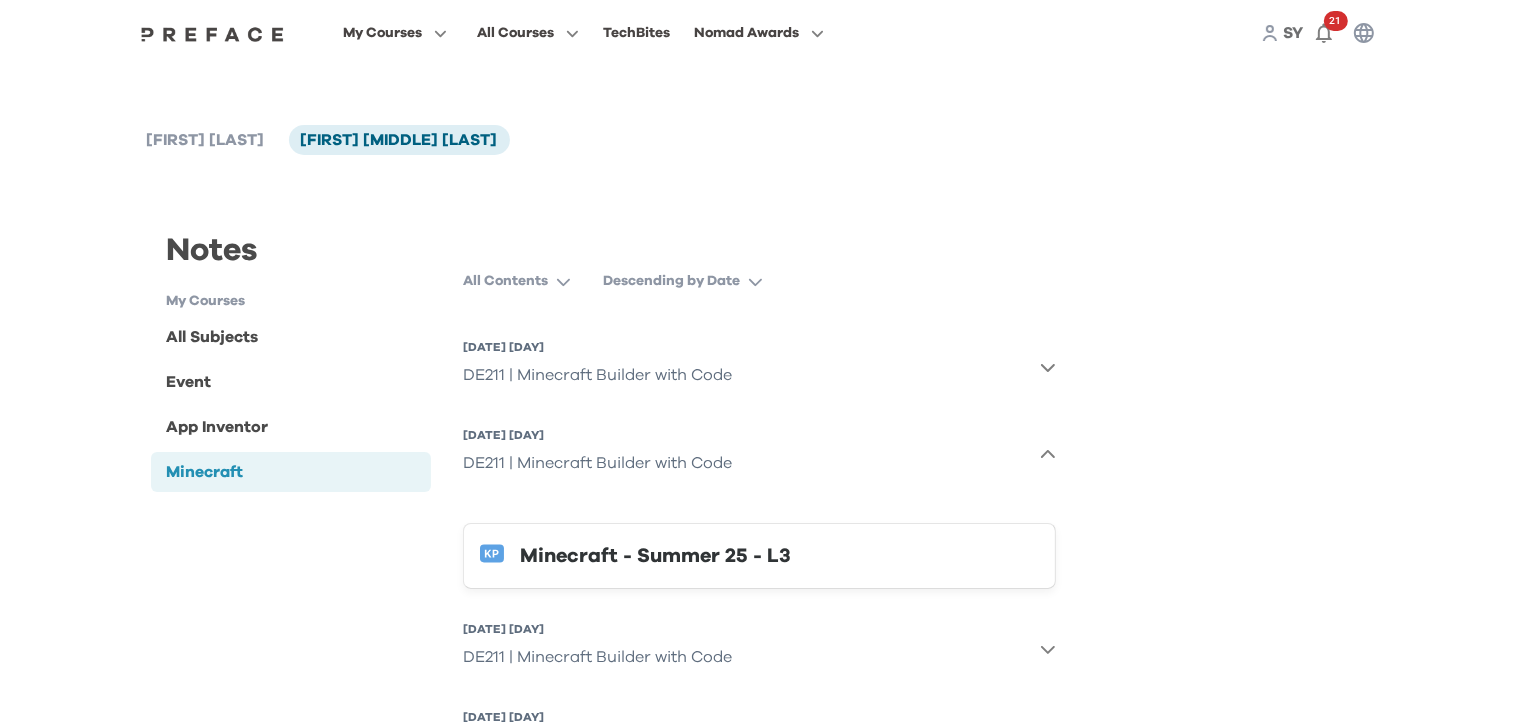 click 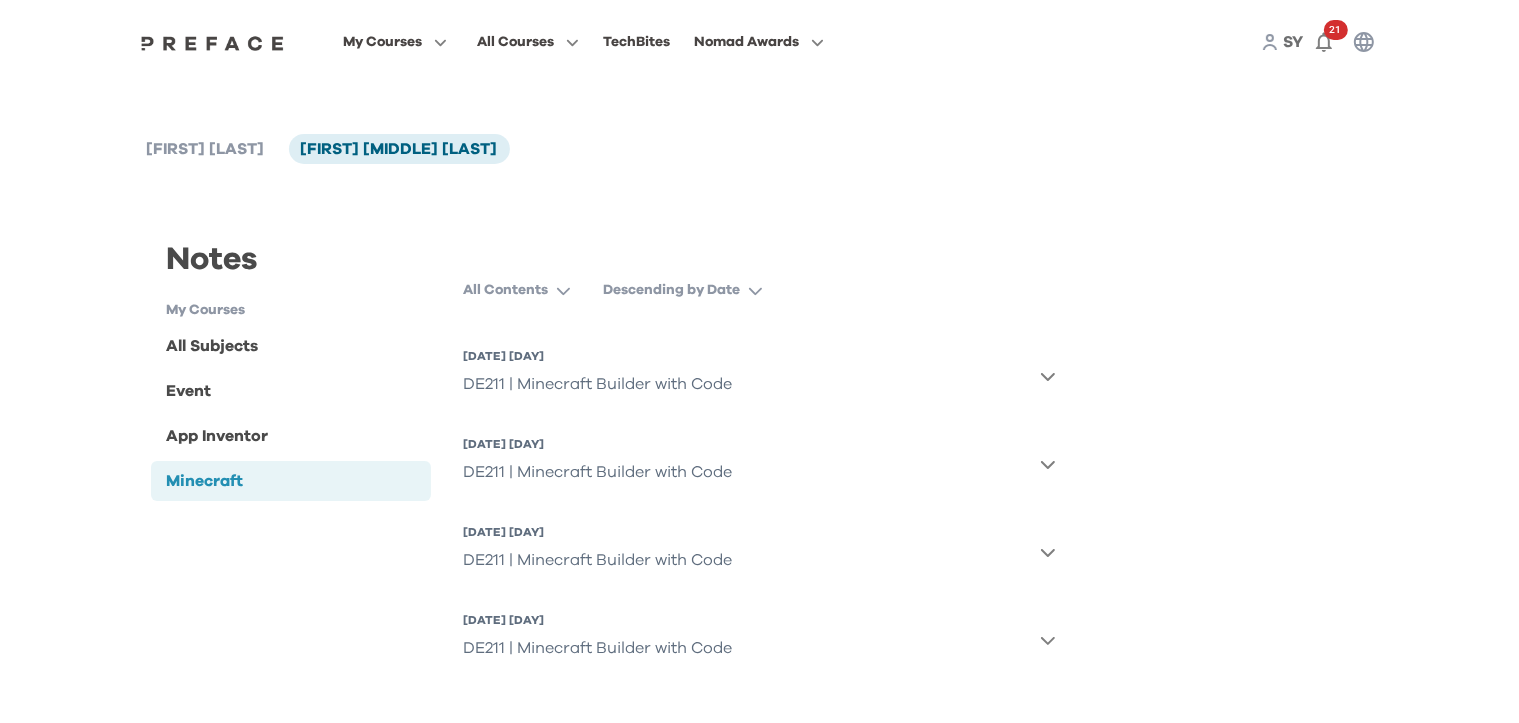 scroll, scrollTop: 0, scrollLeft: 0, axis: both 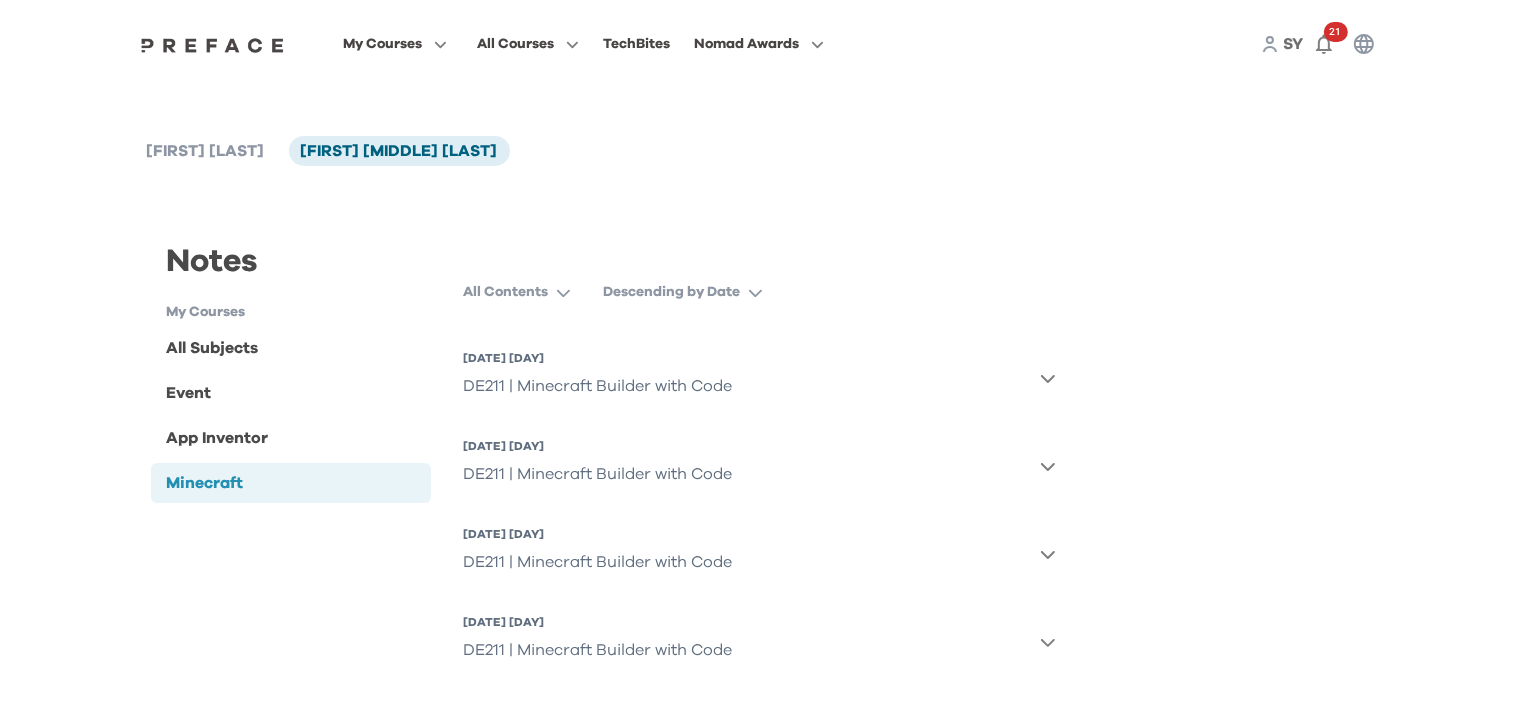 click 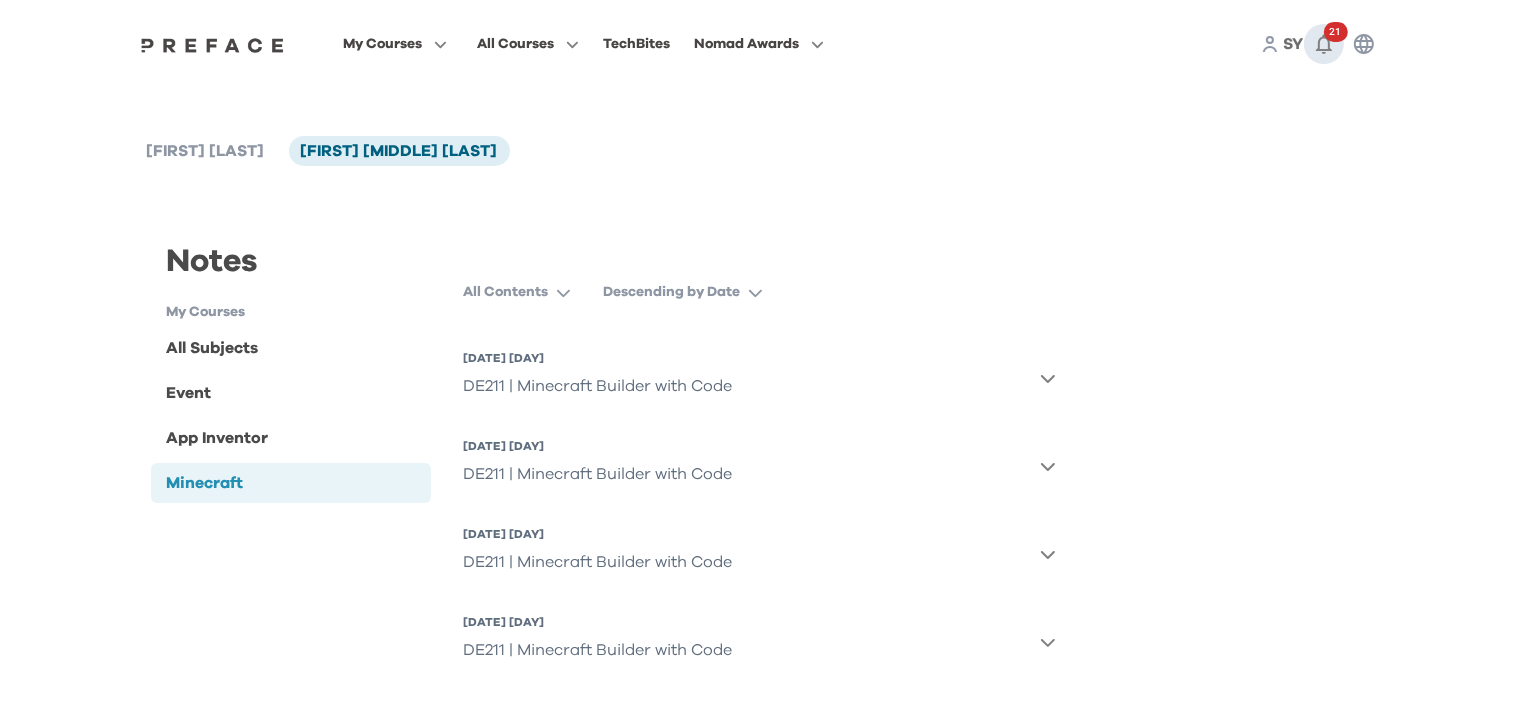 click 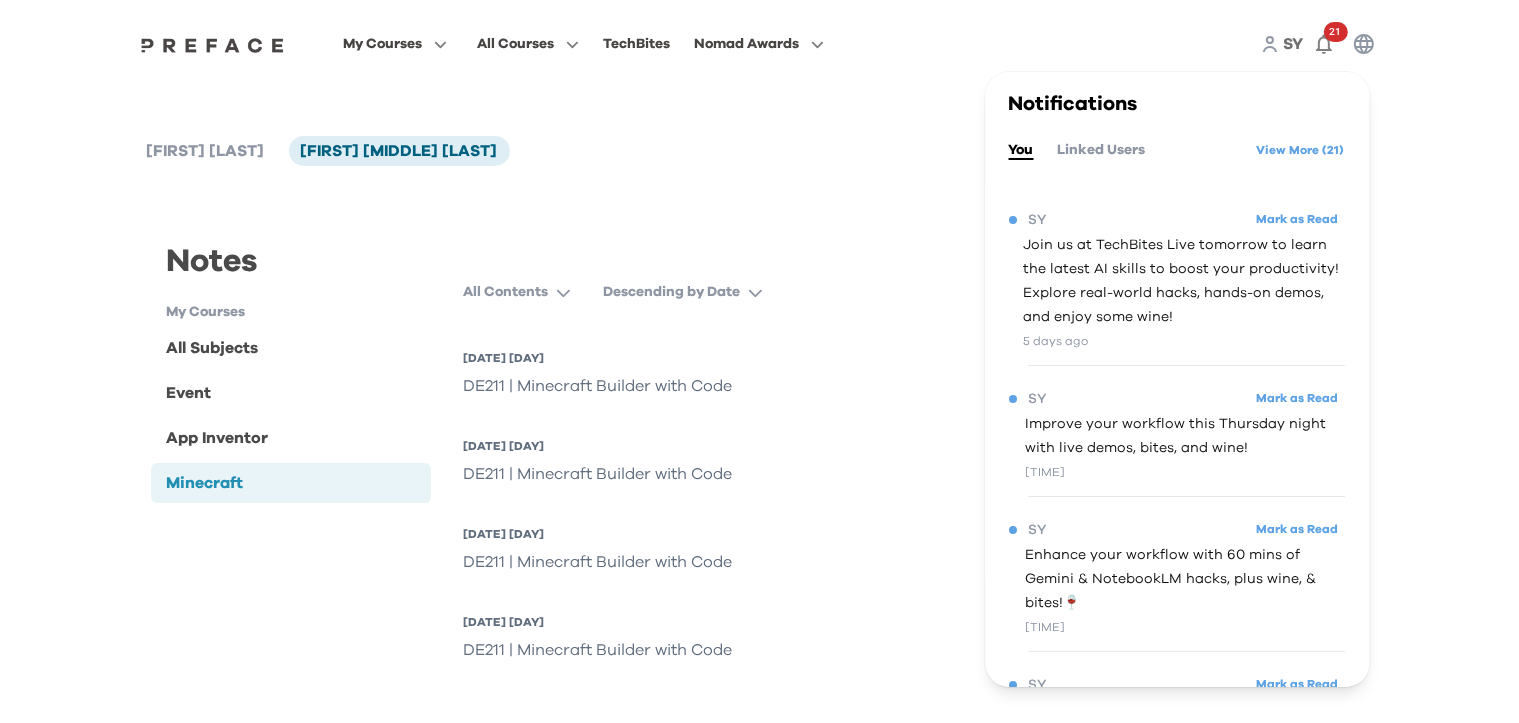 click on "SY 21 Notifications You Linked Users View More ( 21 ) SY Mark as Read Join us at TechBites Live tomorrow to learn the latest AI skills to boost your productivity! Explore real-world hacks, hands-on demos, and enjoy some wine! [TIME] SY Mark as Read Improve your workflow this [DAY] night with live demos, bites, and wine! [TIME] SY Mark as Read Enhance your workflow with 60 mins of Gemini & NotebookLM hacks, plus wine, & bites!🍷 [TIME] SY Mark as Read Get a quick glance at how to build an AI Agent with Preface at AI Experience Day. [TIME] SY Mark as Read Just Start your AI journey with A1 001 and enjoy light bites, wine, and insights—all in just one hour! 🍷 about [TIME] View More ( 10 )" at bounding box center (1322, 44) 